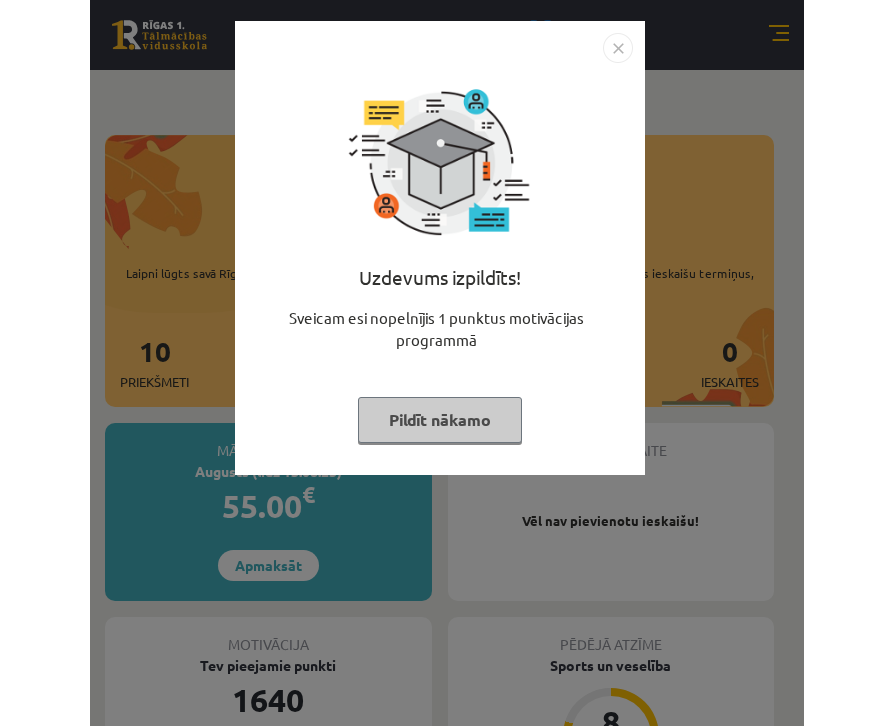 scroll, scrollTop: 0, scrollLeft: 0, axis: both 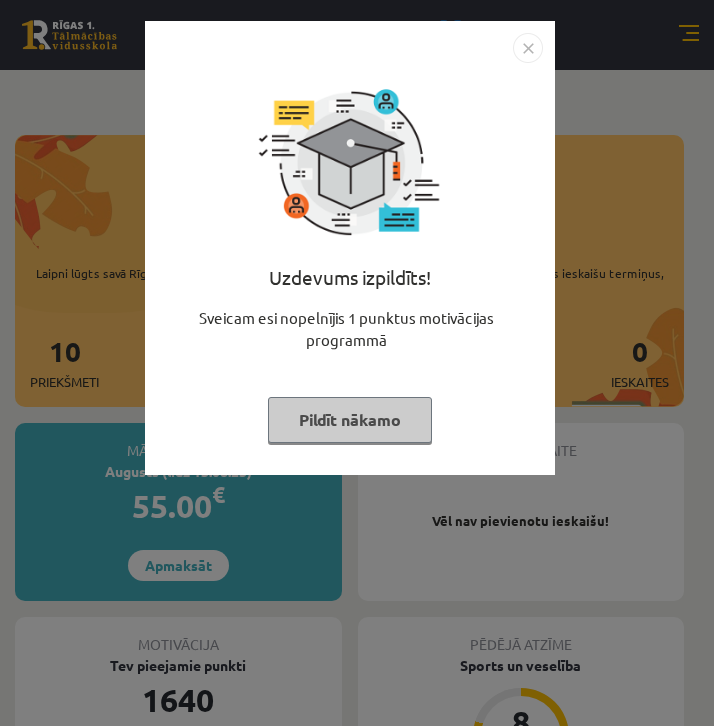 click at bounding box center [528, 48] 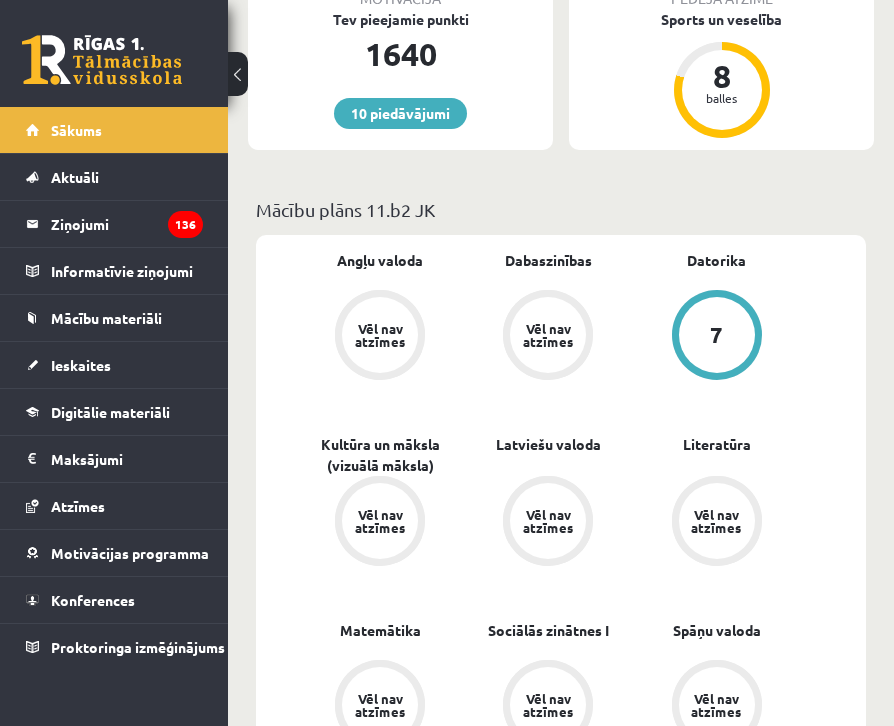 scroll, scrollTop: 686, scrollLeft: 0, axis: vertical 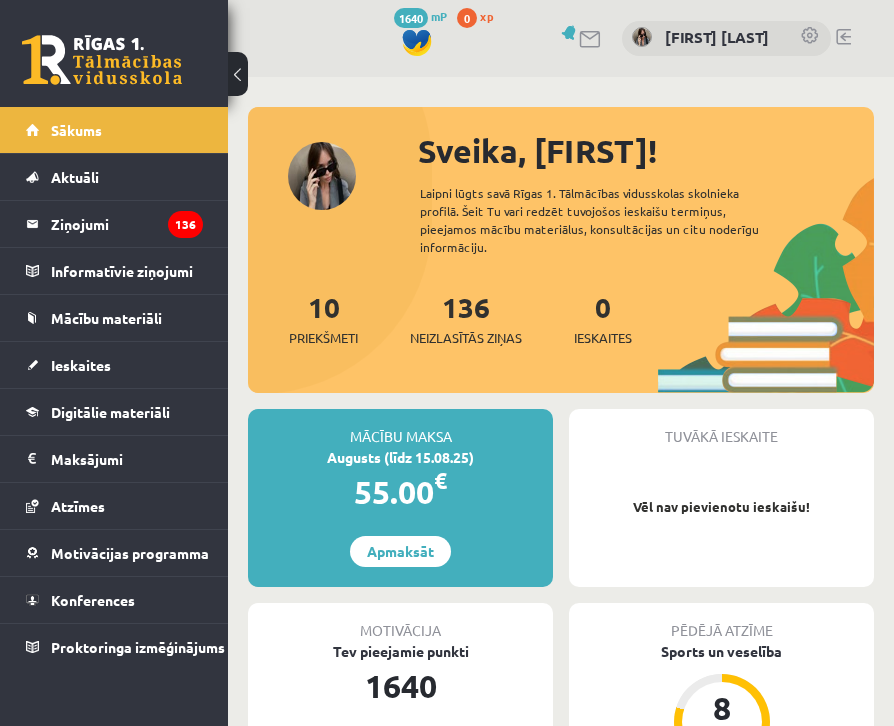 click at bounding box center [238, 74] 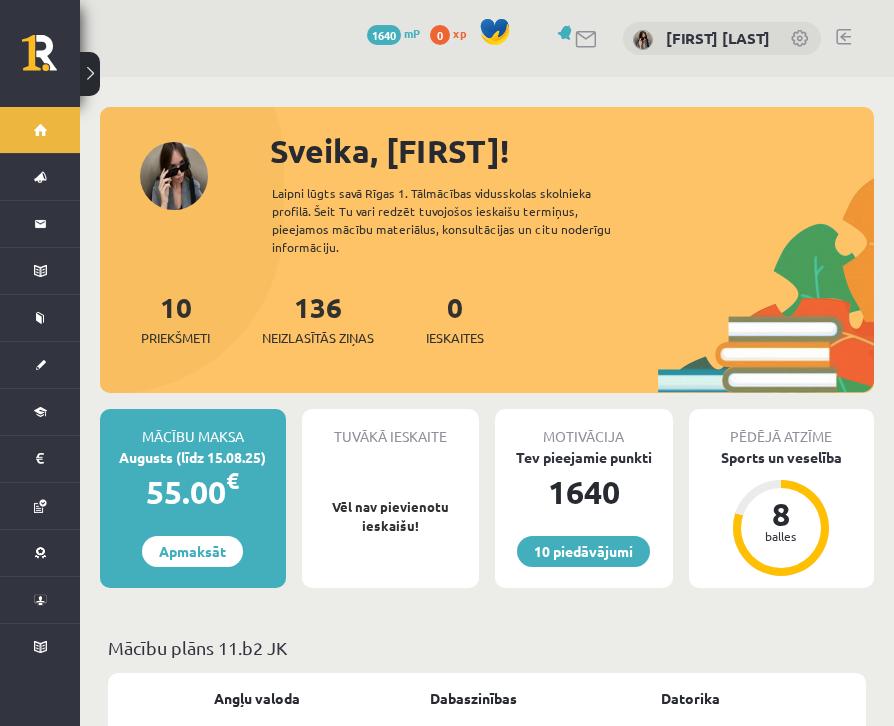 click on "55.00
€" at bounding box center (193, 492) 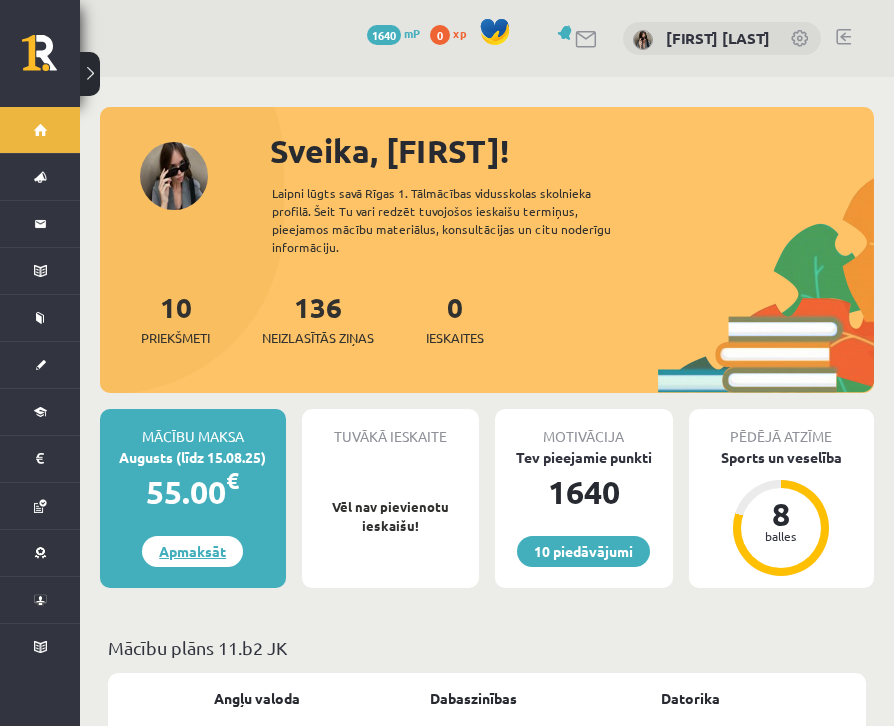 click on "Apmaksāt" at bounding box center [192, 551] 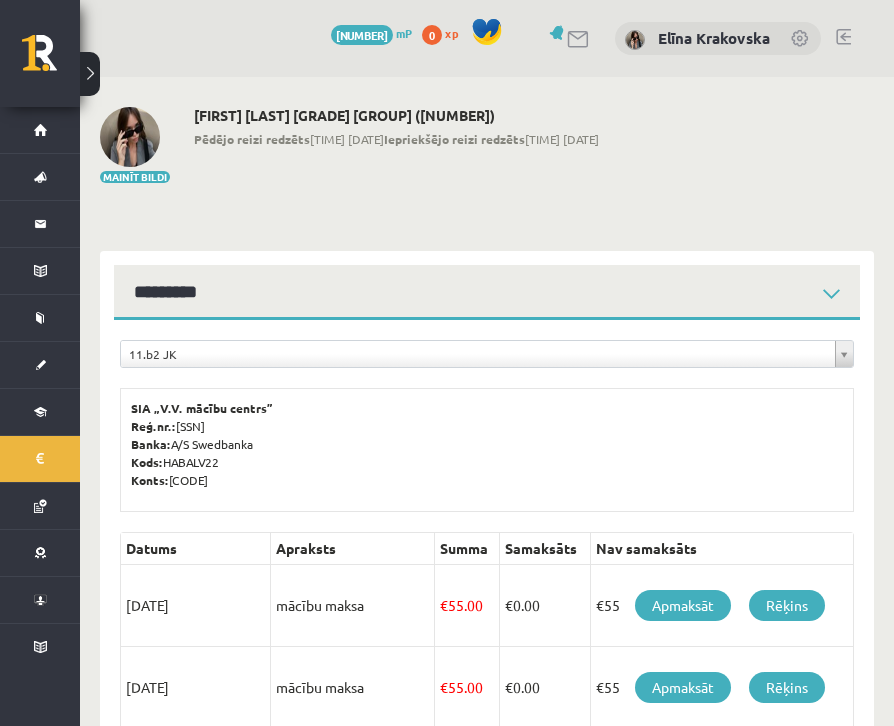 scroll, scrollTop: 0, scrollLeft: 0, axis: both 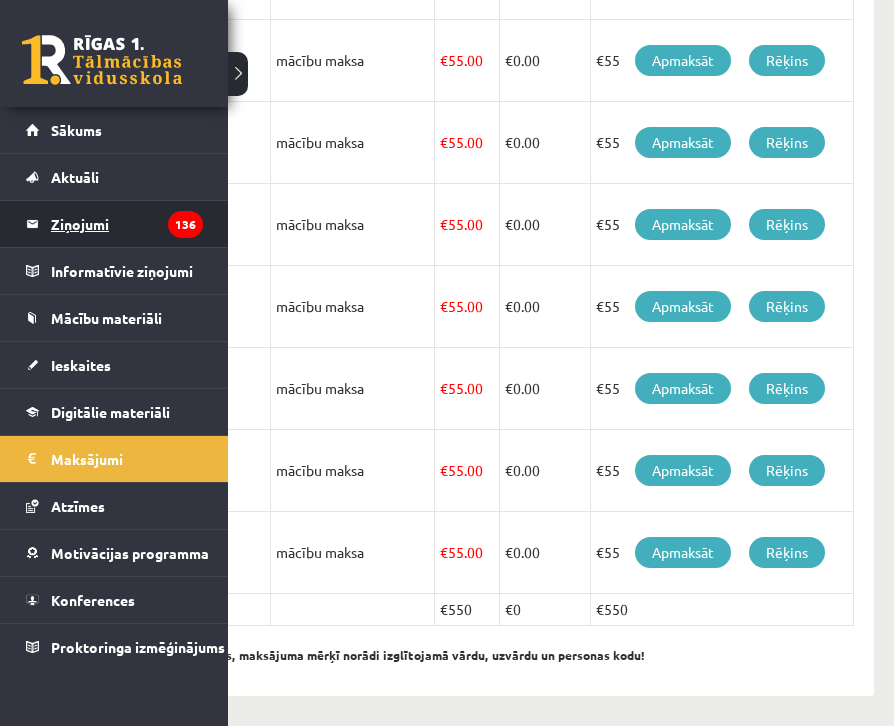 click on "Ziņojumi
[NUMBER]" at bounding box center (127, 224) 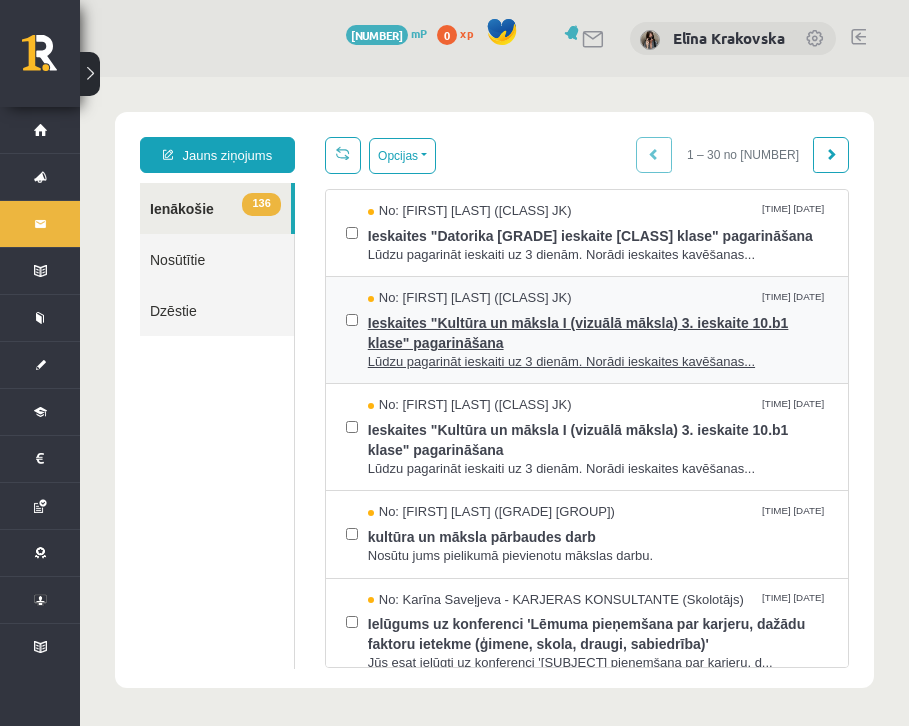scroll, scrollTop: 0, scrollLeft: 0, axis: both 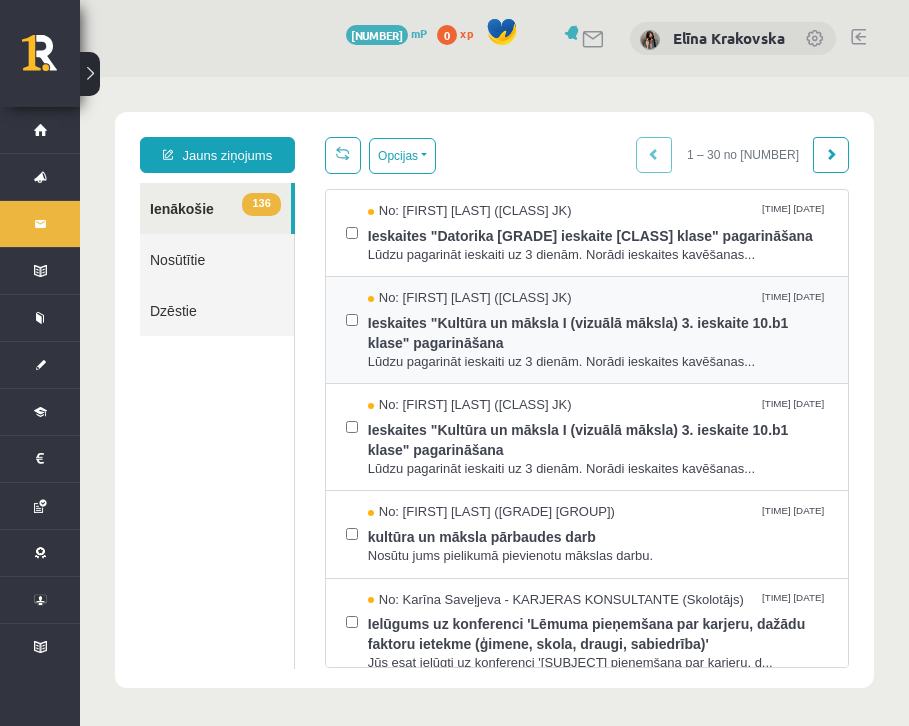 click on "No: [FIRST] [LAST] ([GRADE] [GROUP])
[TIME] [DATE]
Ieskaites "[SUBJECT] [ITERATION] [GRADE] [GROUP]" pagarināšana
Lūdzu pagarināt ieskaiti uz 3 dienām. Norādi ieskaites kavēšanas..." at bounding box center (587, 330) 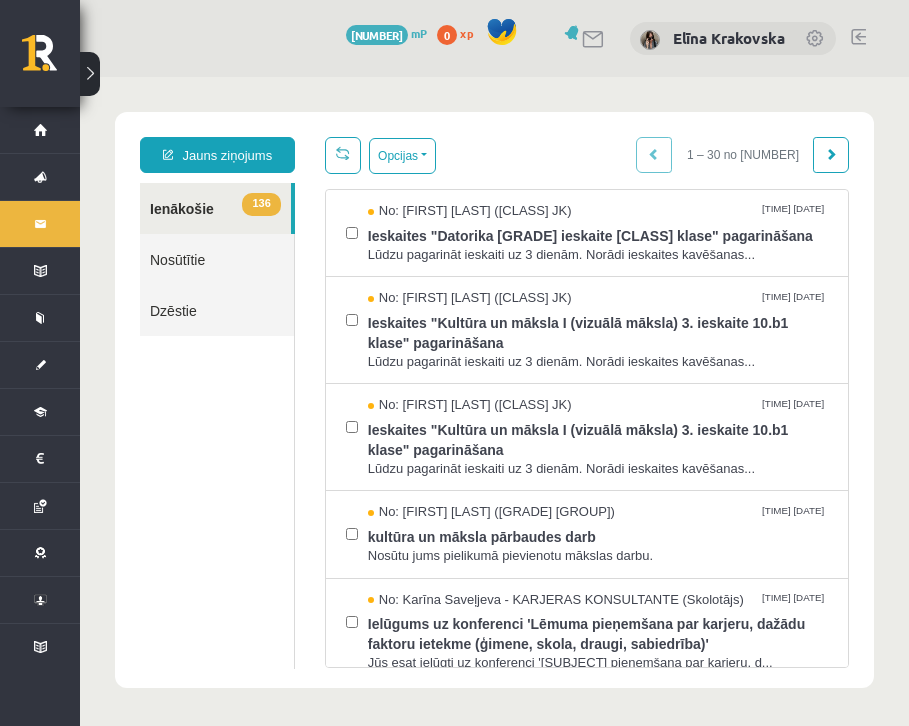 click on "Opcijas
Atzīmēt visus ziņojumus
Atcelt izvēlētos
Atzīmēt visus kā lasītus
Atzīmē ziņojumus, lai redzētu citas opcijas
Atzīmēt izvēlētos kā lasītus
Atzīmēt izvēlētos kā nelasītus
Dzēst izvēlētos" at bounding box center [380, 155] 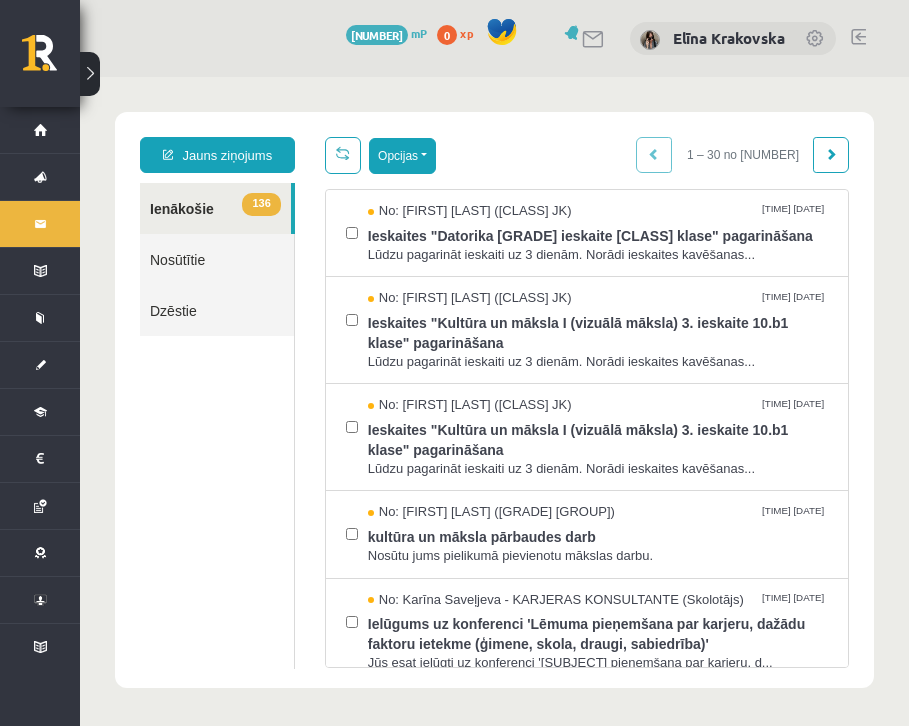 click on "Opcijas" at bounding box center [402, 156] 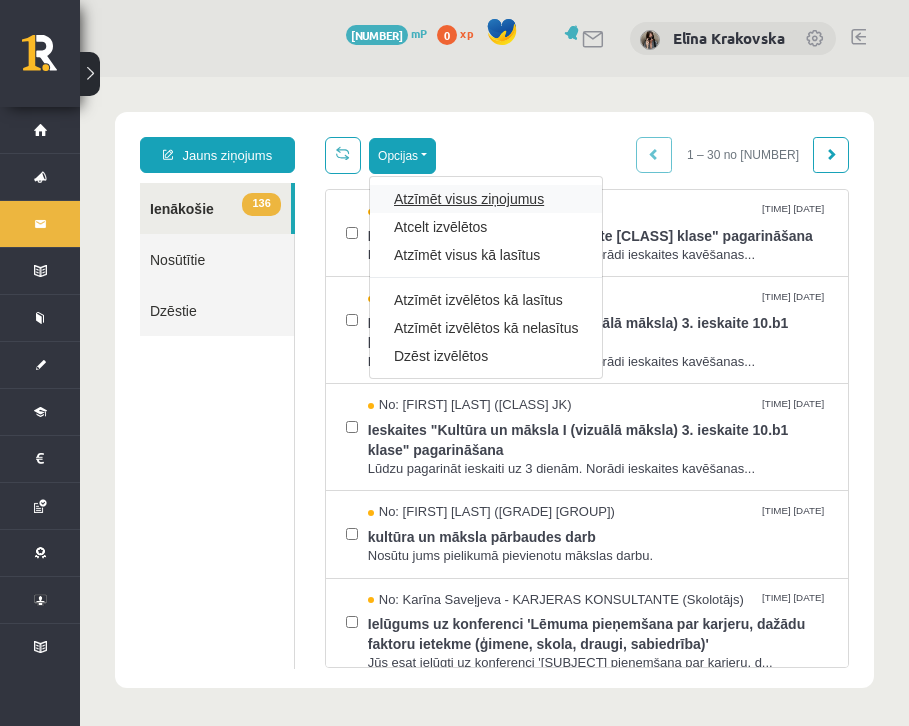 click on "Atzīmēt visus ziņojumus" at bounding box center [486, 199] 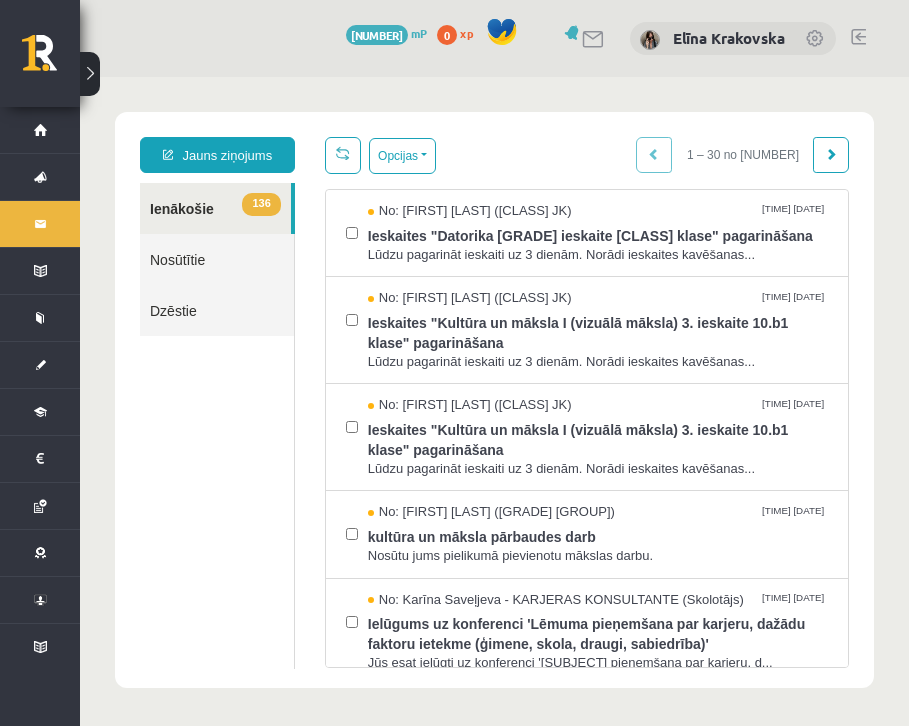click on "Dzēstie" at bounding box center [217, 310] 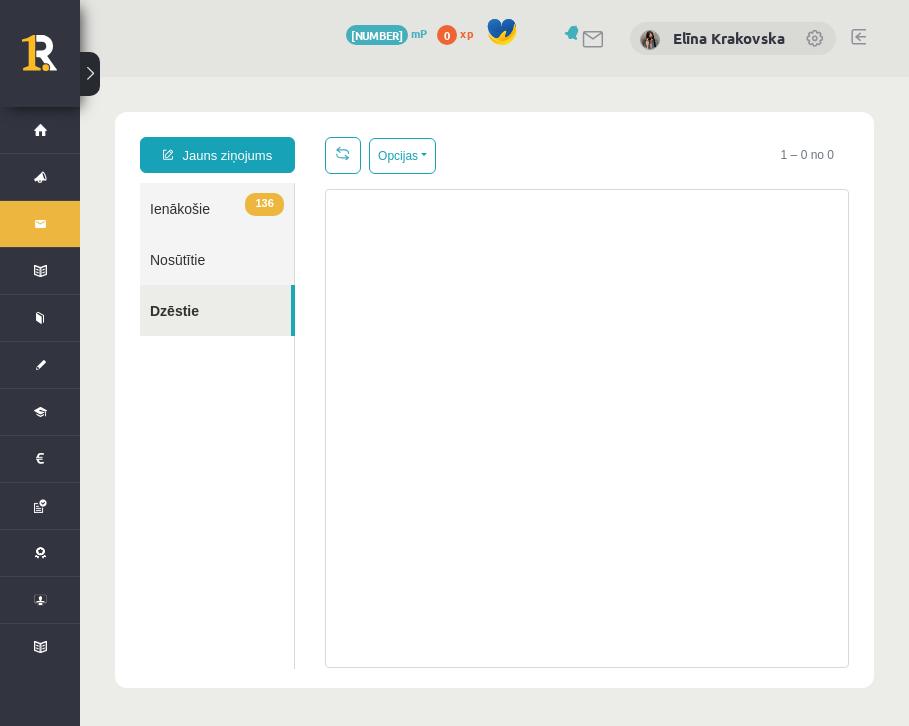 scroll, scrollTop: 0, scrollLeft: 0, axis: both 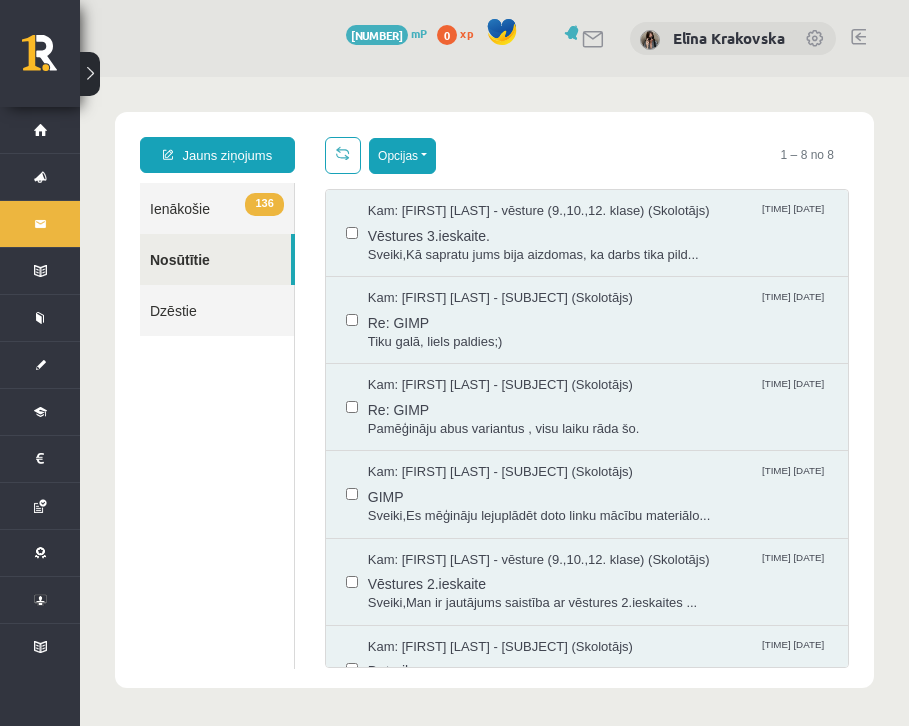 click on "Opcijas" at bounding box center [402, 156] 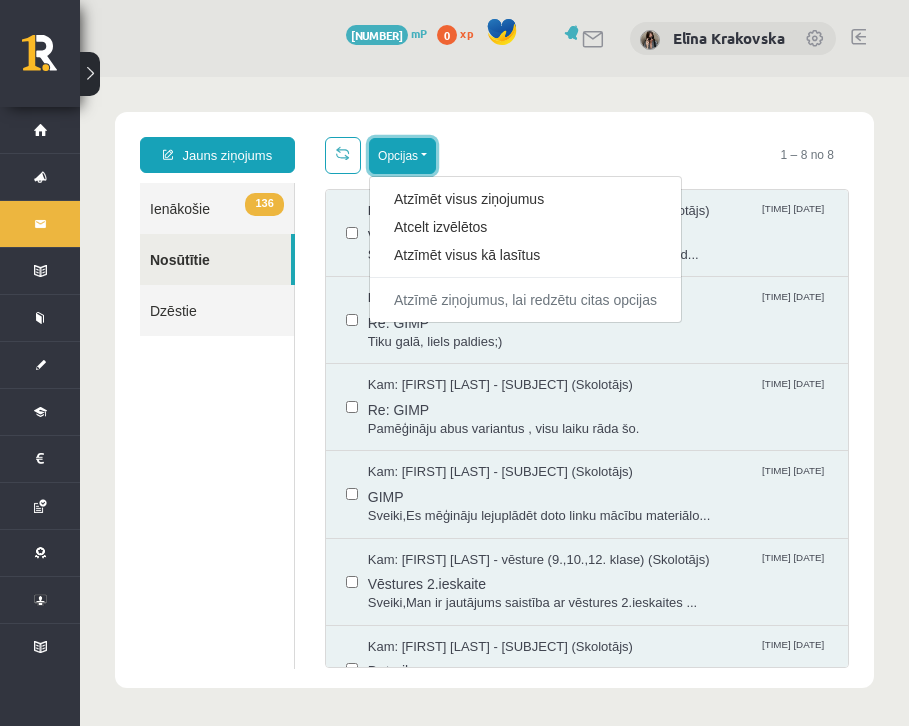 scroll, scrollTop: 0, scrollLeft: 0, axis: both 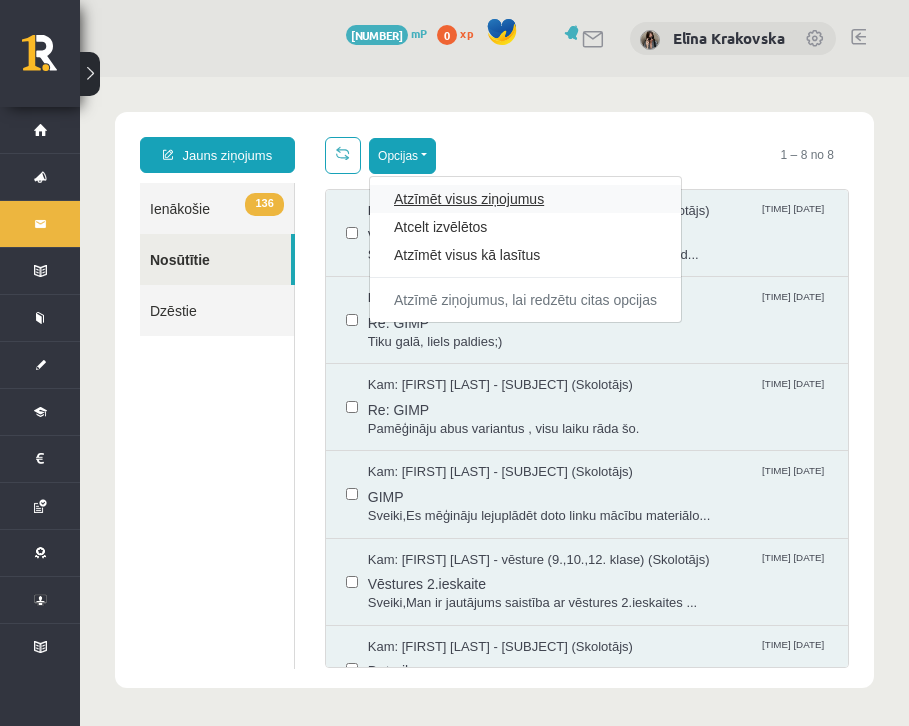 click on "Atzīmēt visus ziņojumus" at bounding box center [525, 199] 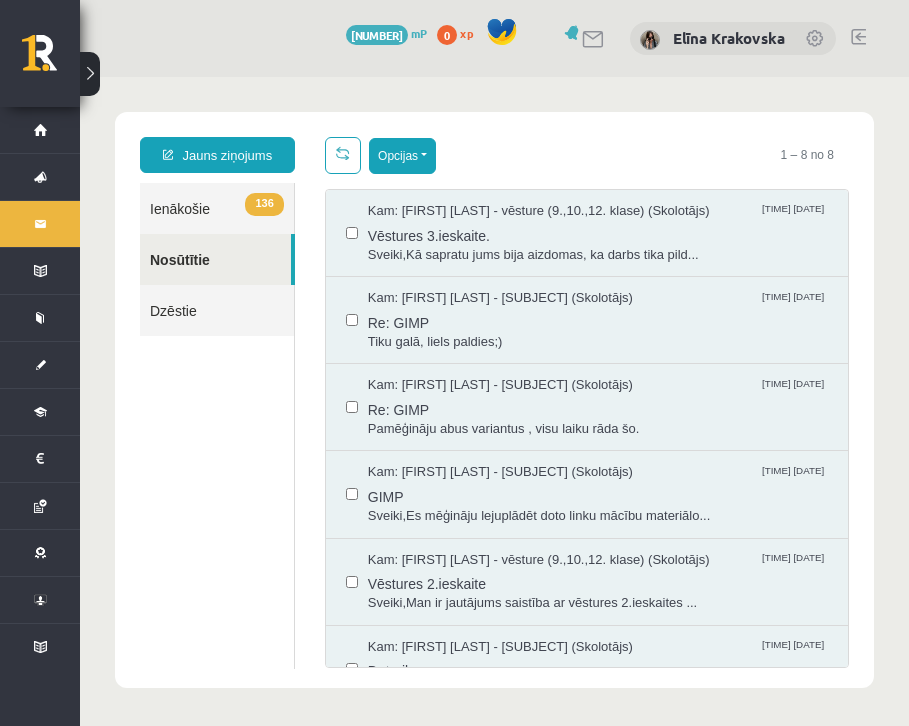 click on "Opcijas" at bounding box center (402, 156) 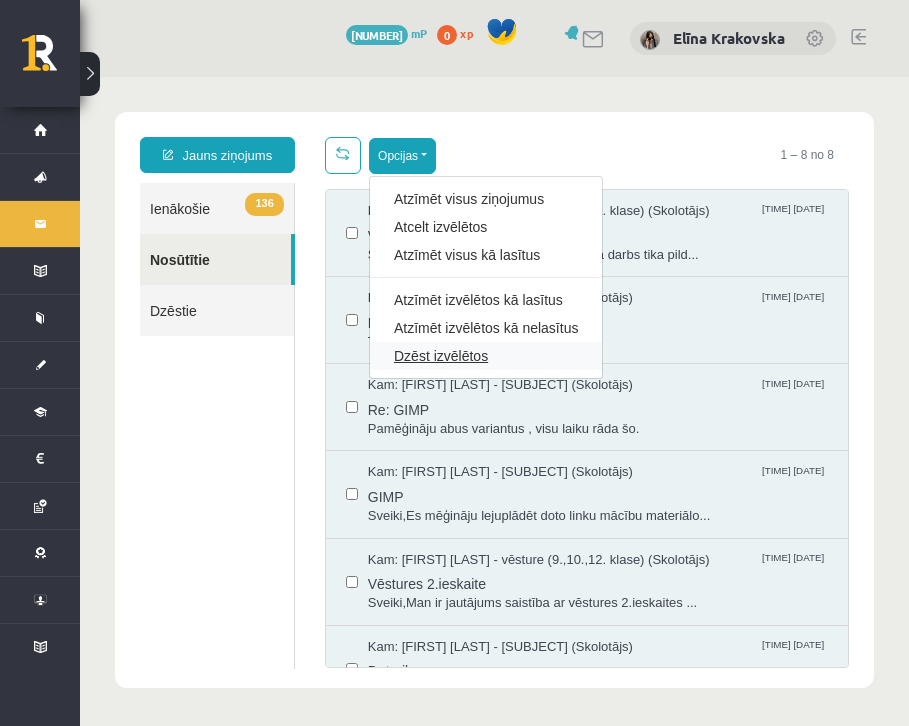 click on "Dzēst izvēlētos" at bounding box center (486, 356) 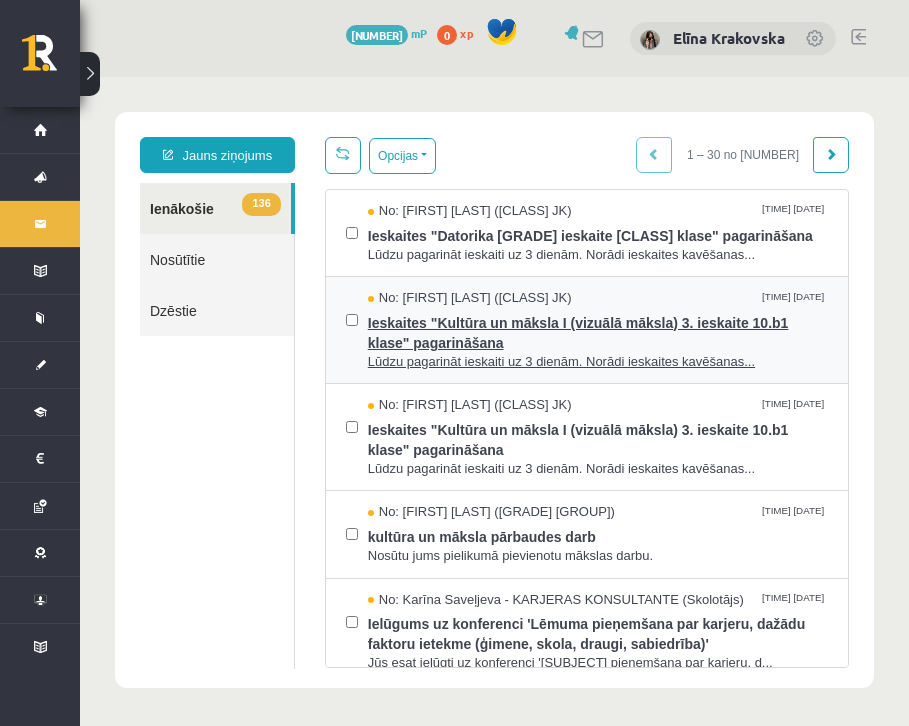 scroll, scrollTop: 0, scrollLeft: 0, axis: both 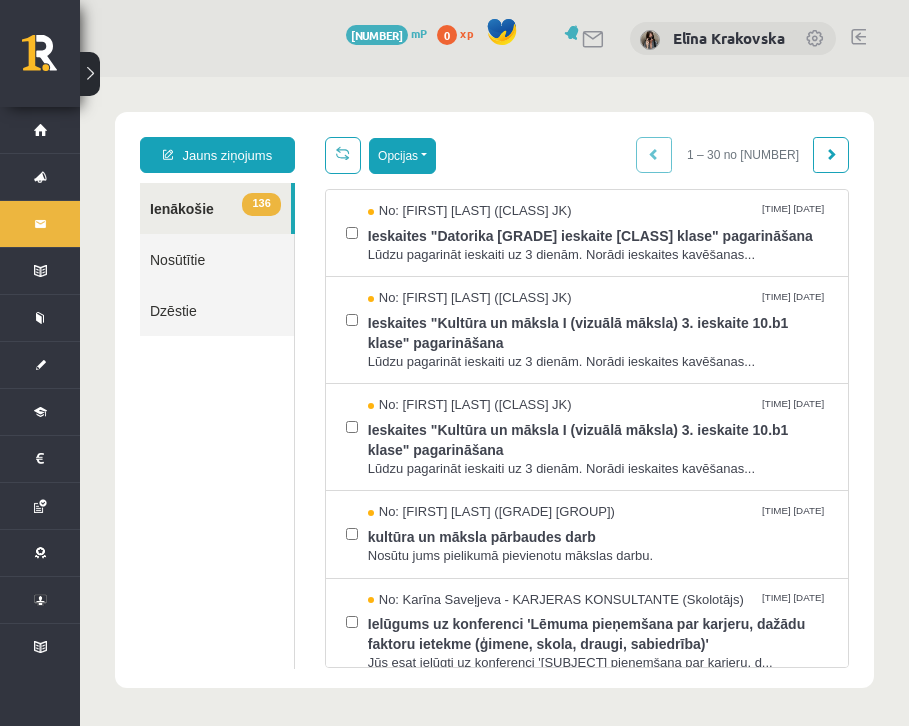 click on "Opcijas" at bounding box center [402, 156] 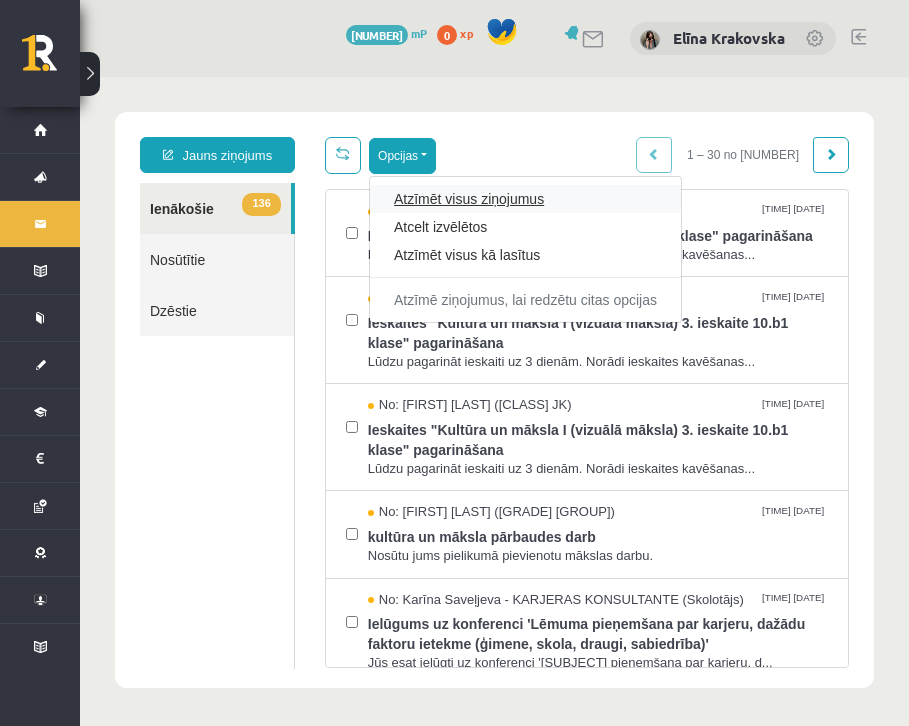 click on "Atzīmēt visus ziņojumus" at bounding box center [525, 199] 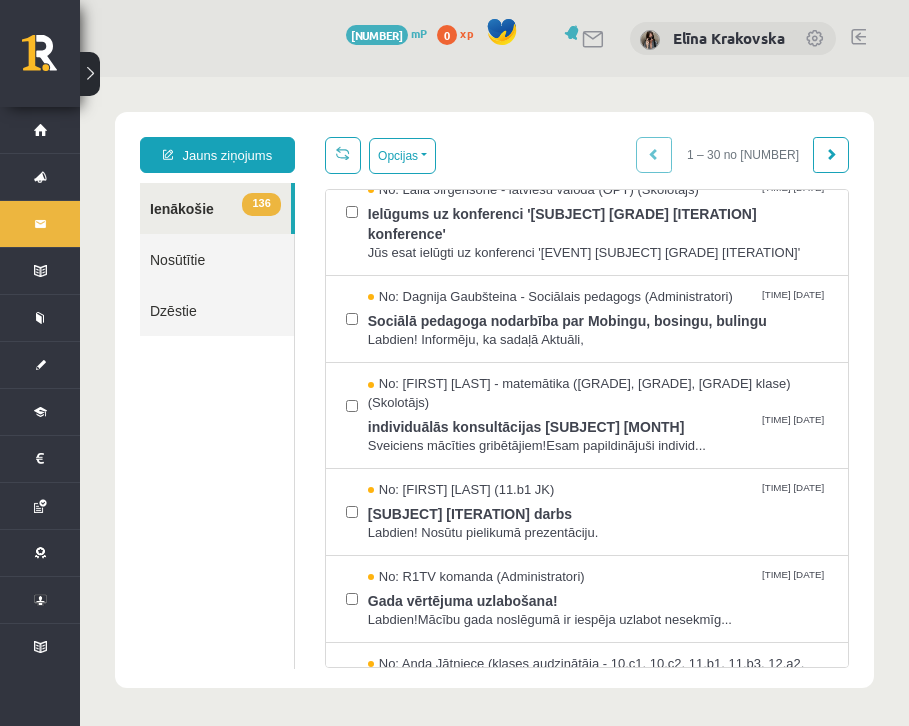 scroll, scrollTop: 2590, scrollLeft: 0, axis: vertical 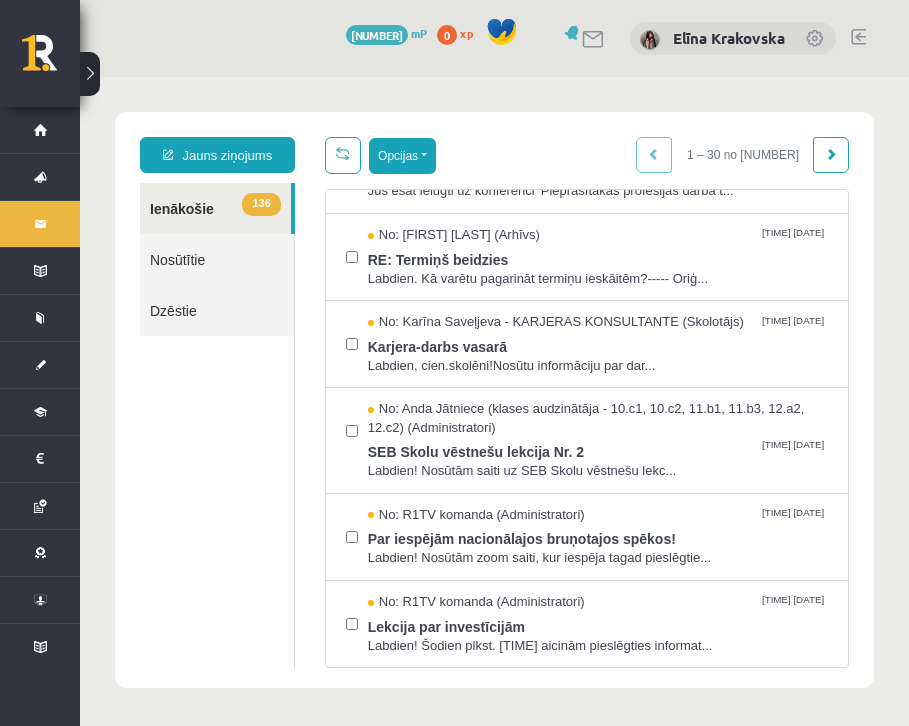 click on "Opcijas" at bounding box center (402, 156) 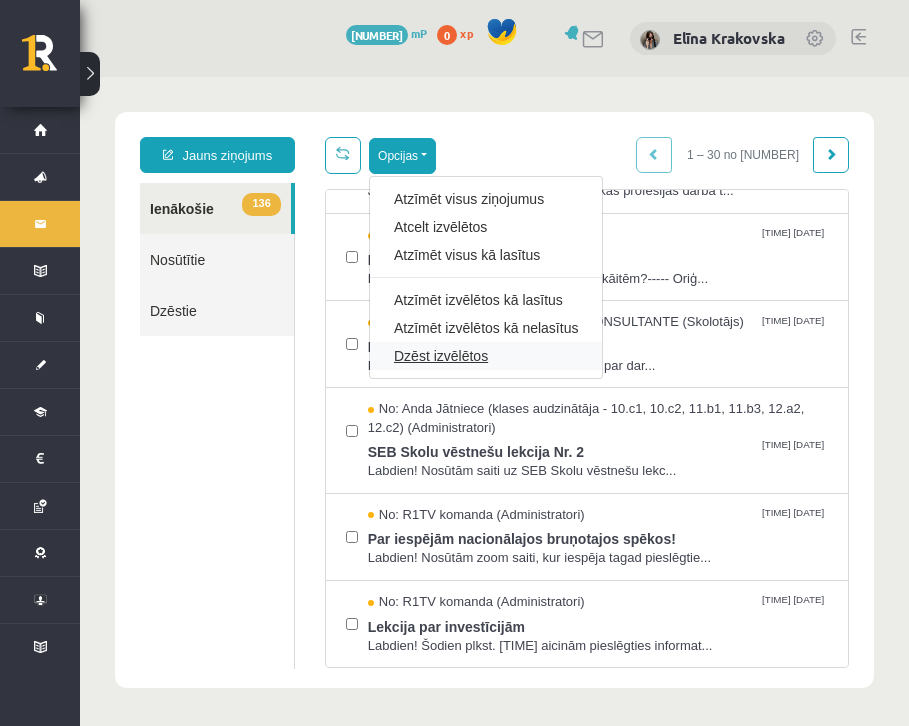 click on "Dzēst izvēlētos" at bounding box center (486, 356) 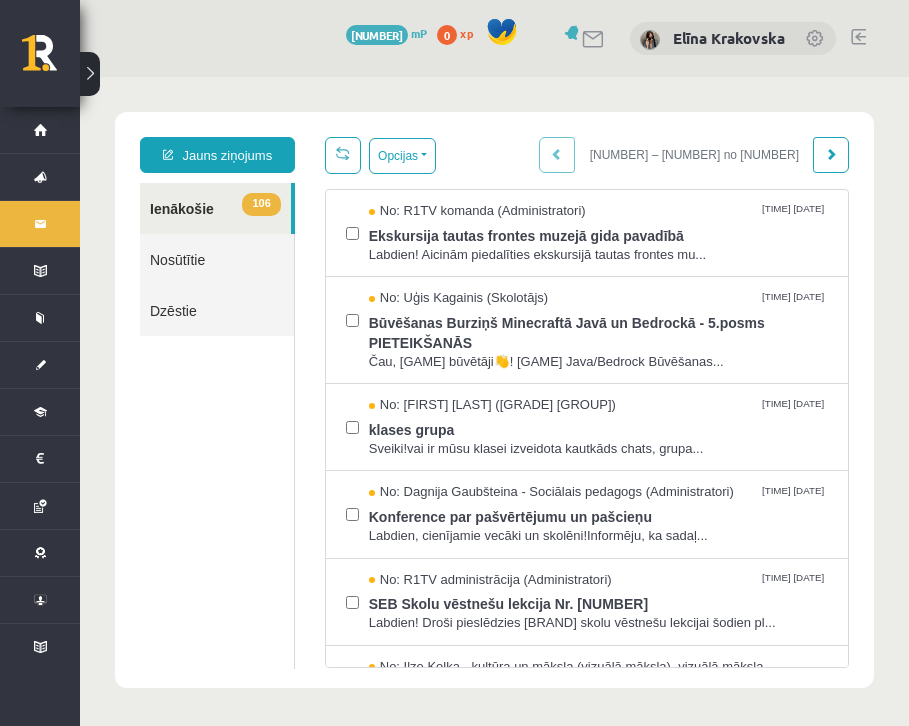 scroll, scrollTop: 0, scrollLeft: 0, axis: both 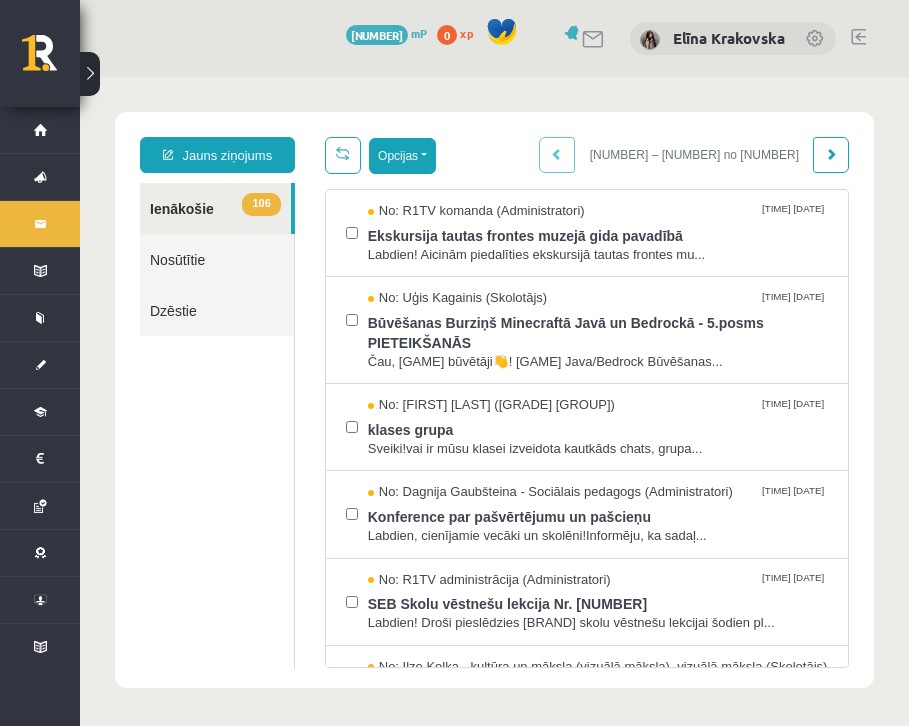 click on "Opcijas" at bounding box center [402, 156] 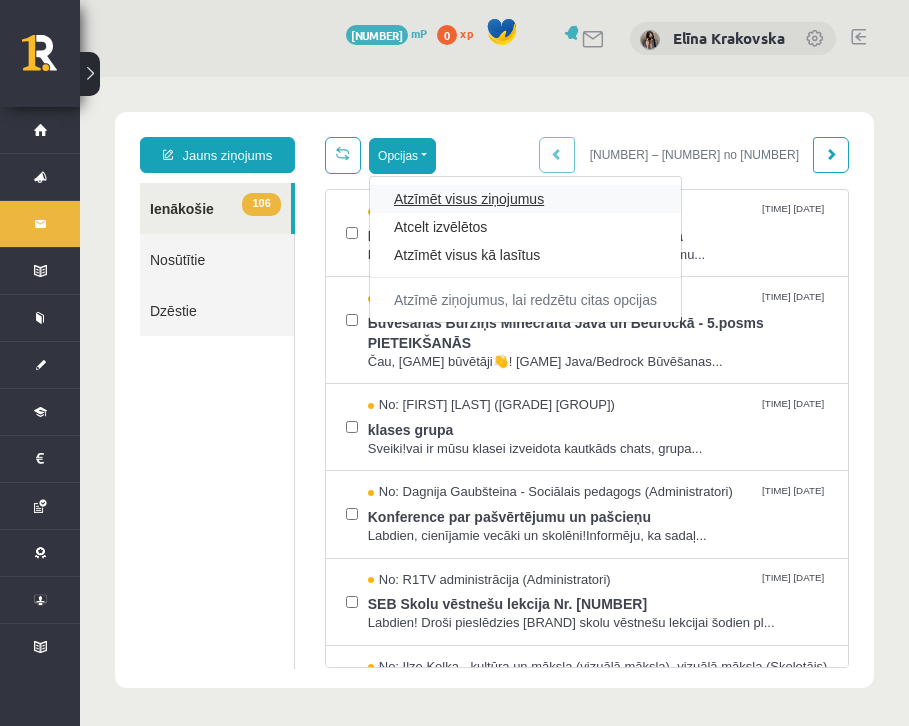 click on "Atzīmēt visus ziņojumus" at bounding box center (525, 199) 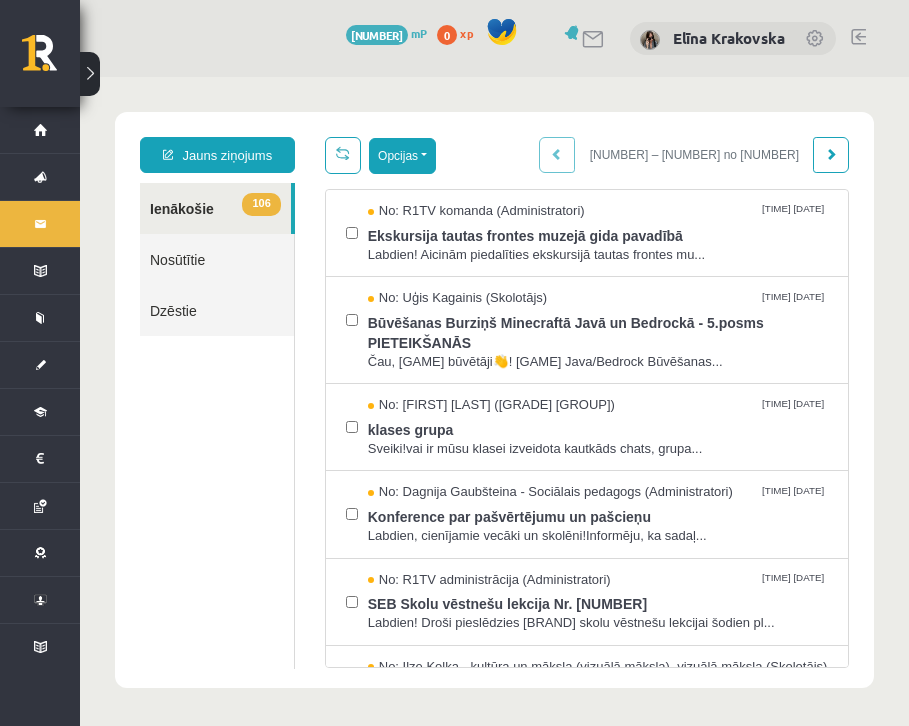 click on "Opcijas" at bounding box center (402, 156) 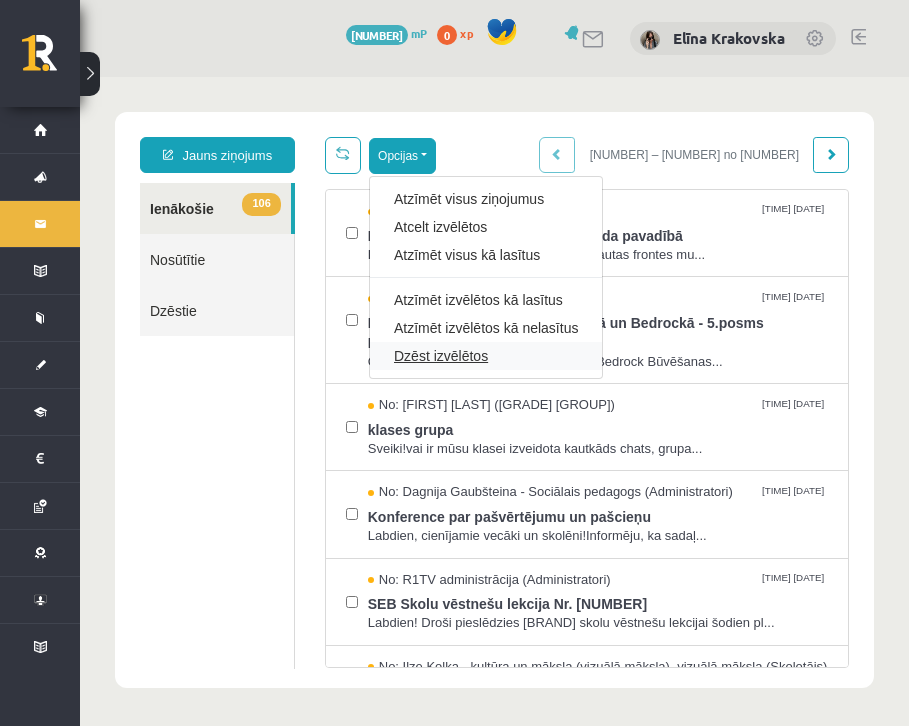 click on "Dzēst izvēlētos" at bounding box center (486, 356) 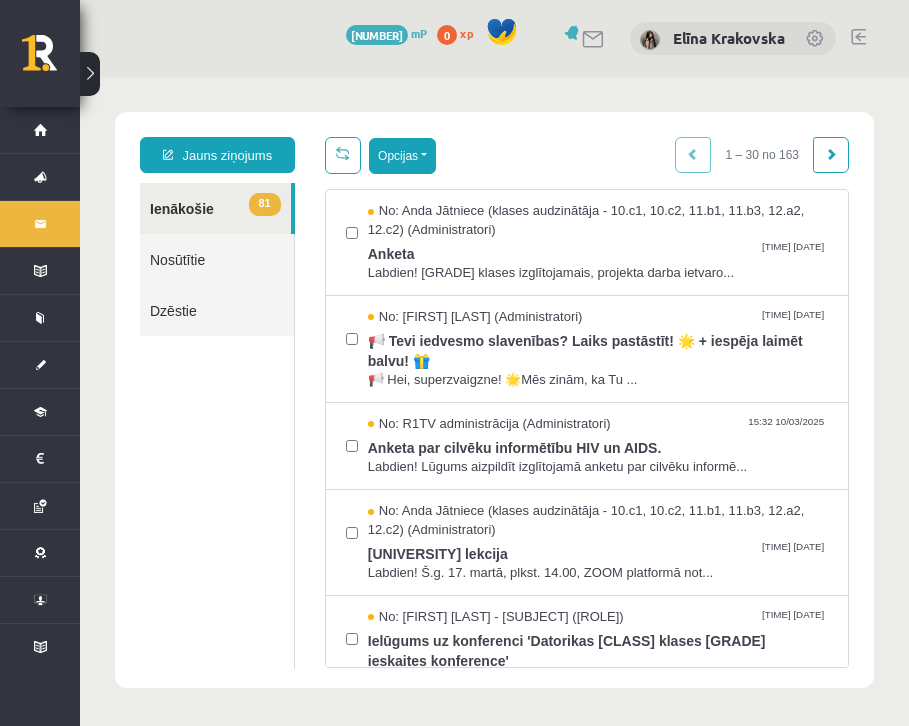 scroll, scrollTop: 0, scrollLeft: 0, axis: both 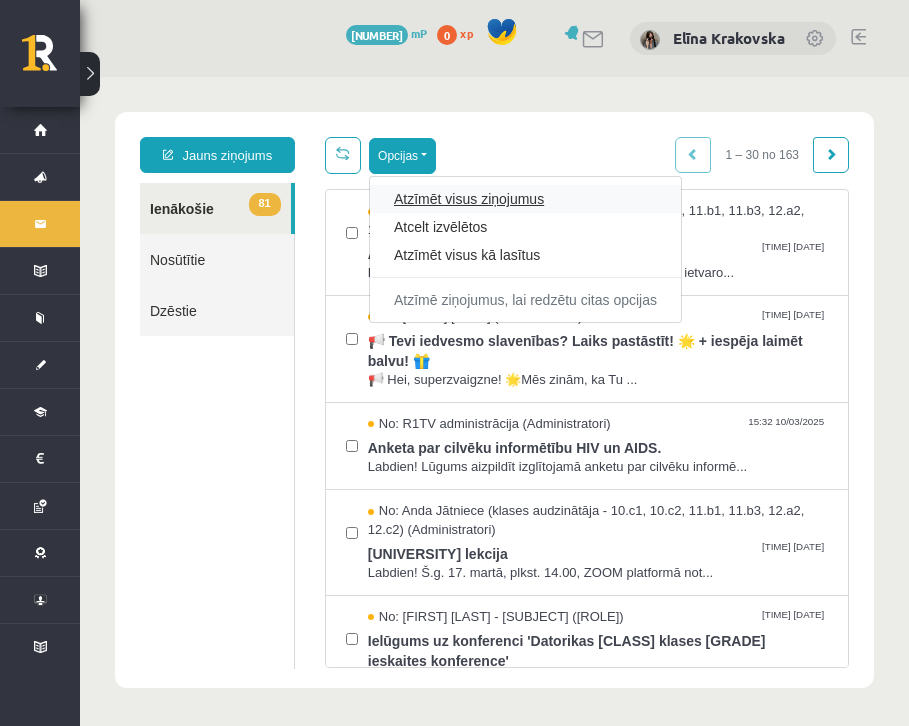 click on "Atzīmēt visus ziņojumus" at bounding box center (525, 199) 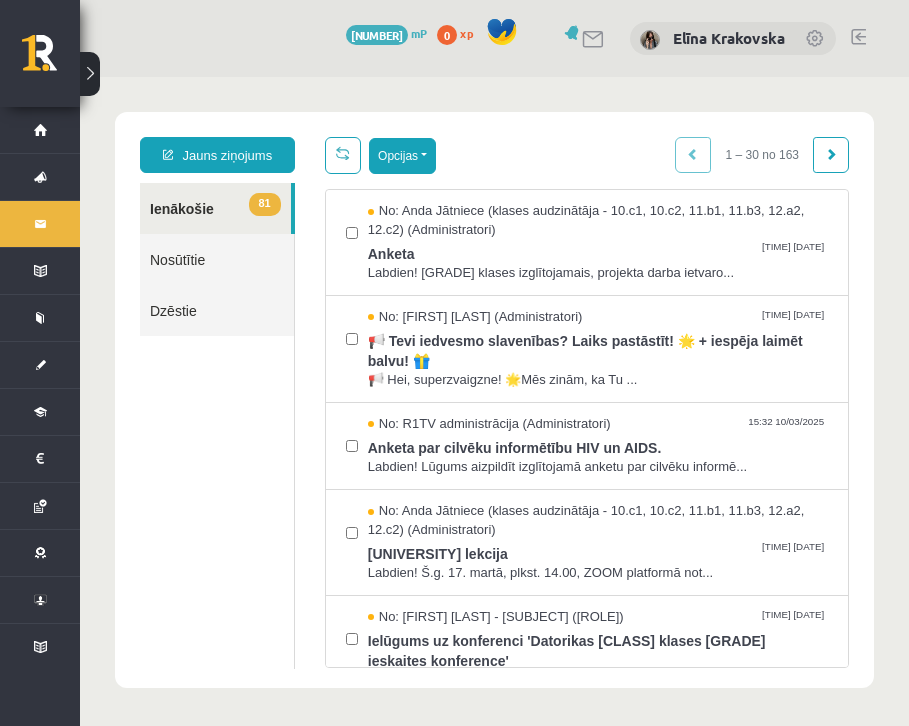 click on "Opcijas" at bounding box center (402, 156) 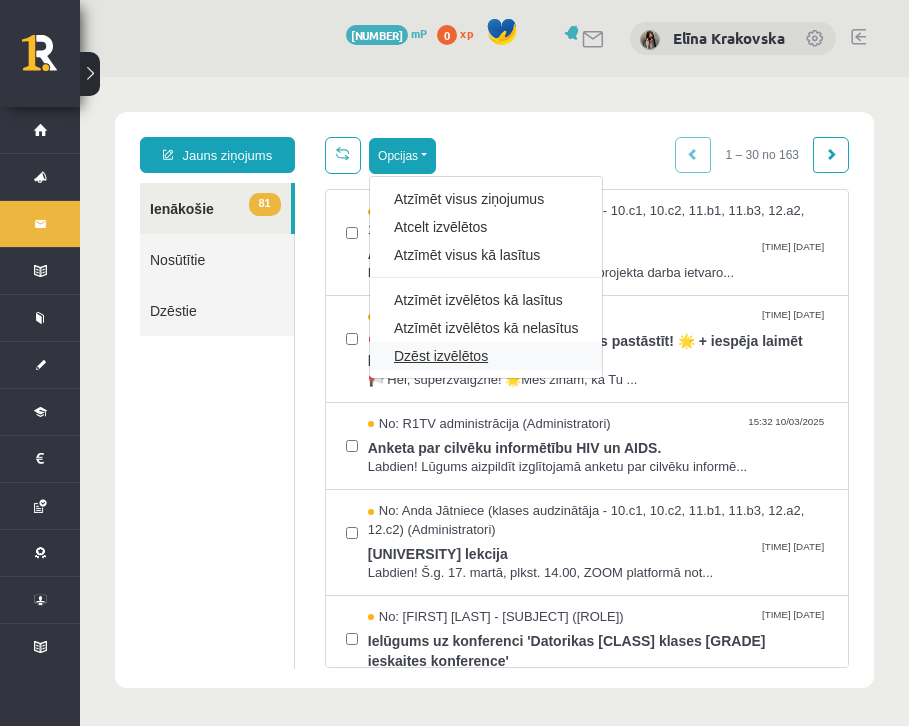 click on "Dzēst izvēlētos" at bounding box center [486, 356] 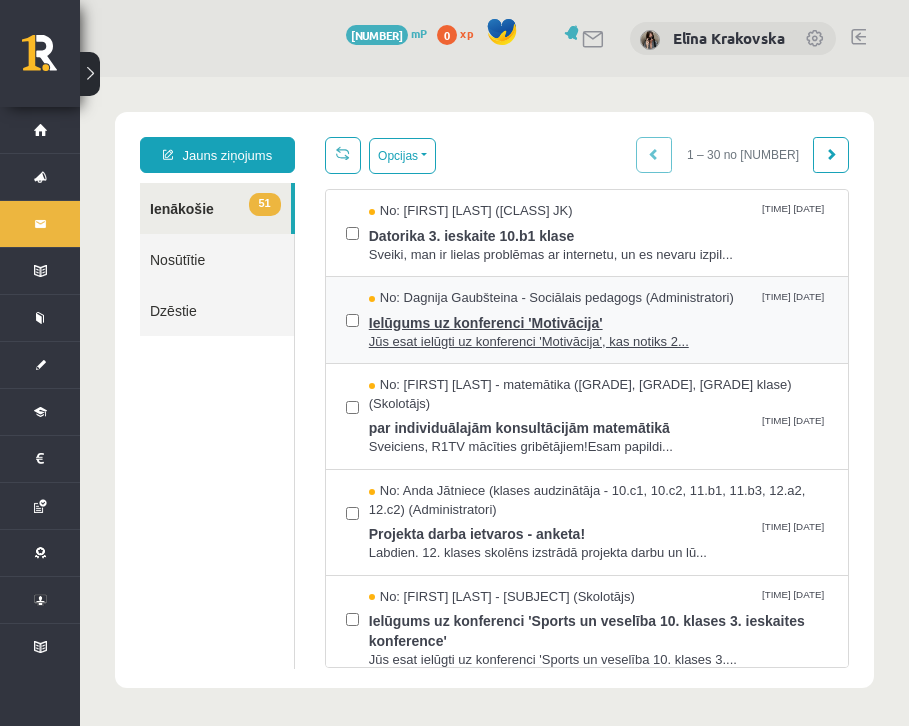 scroll, scrollTop: 0, scrollLeft: 0, axis: both 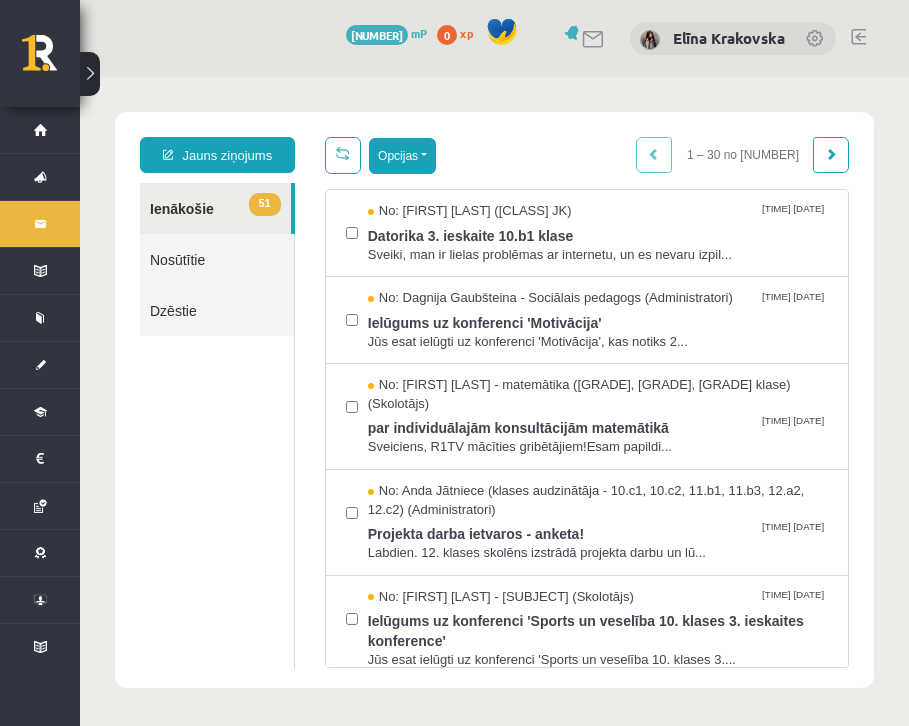 click on "Opcijas" at bounding box center (402, 156) 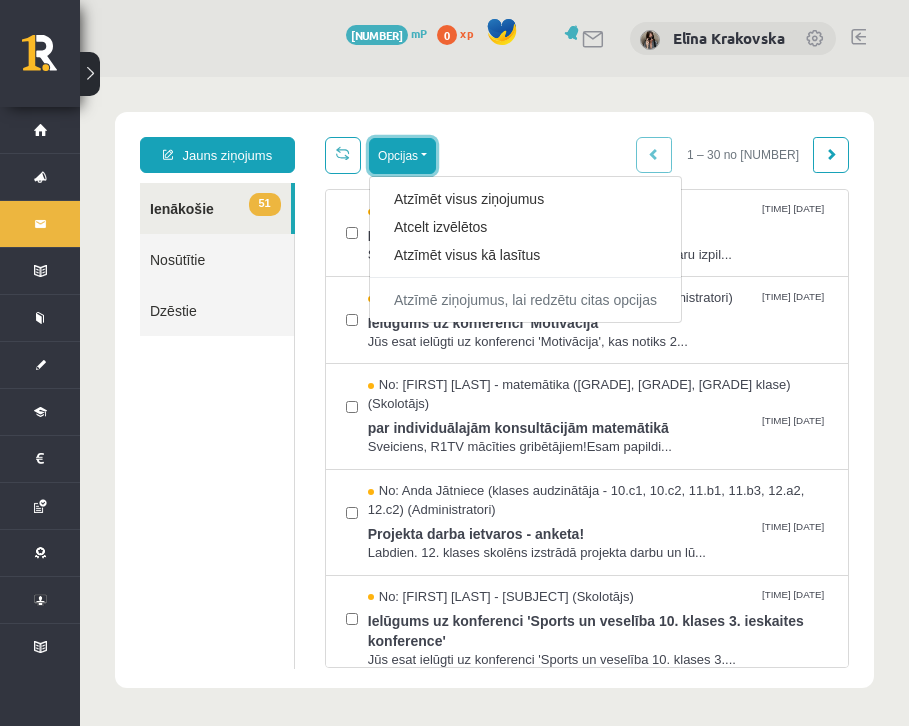 scroll, scrollTop: 0, scrollLeft: 0, axis: both 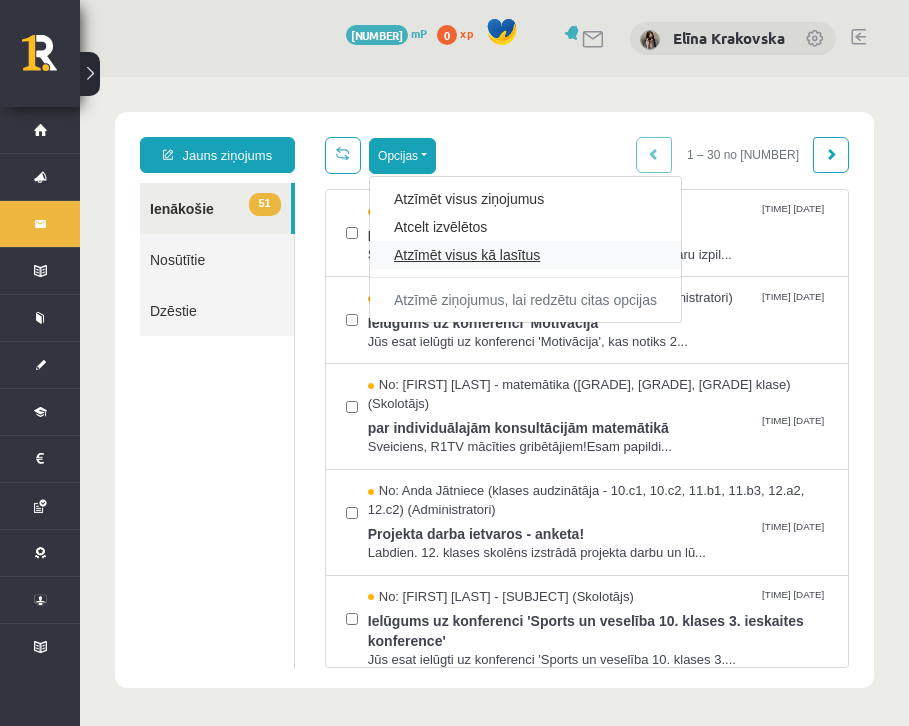 click on "Atzīmēt visus kā lasītus" at bounding box center [525, 255] 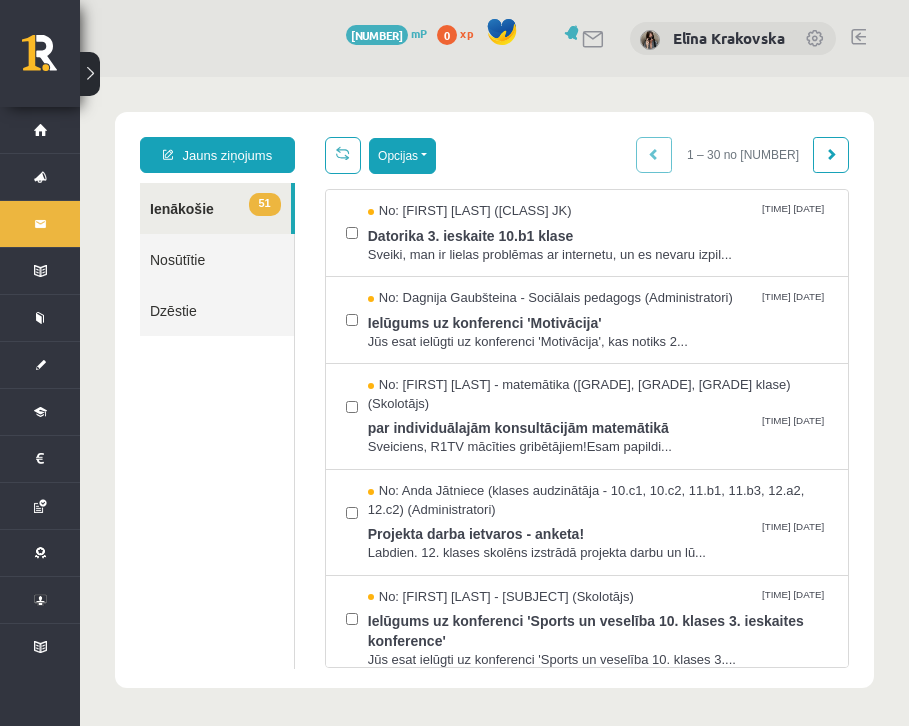 click on "Opcijas" at bounding box center [402, 156] 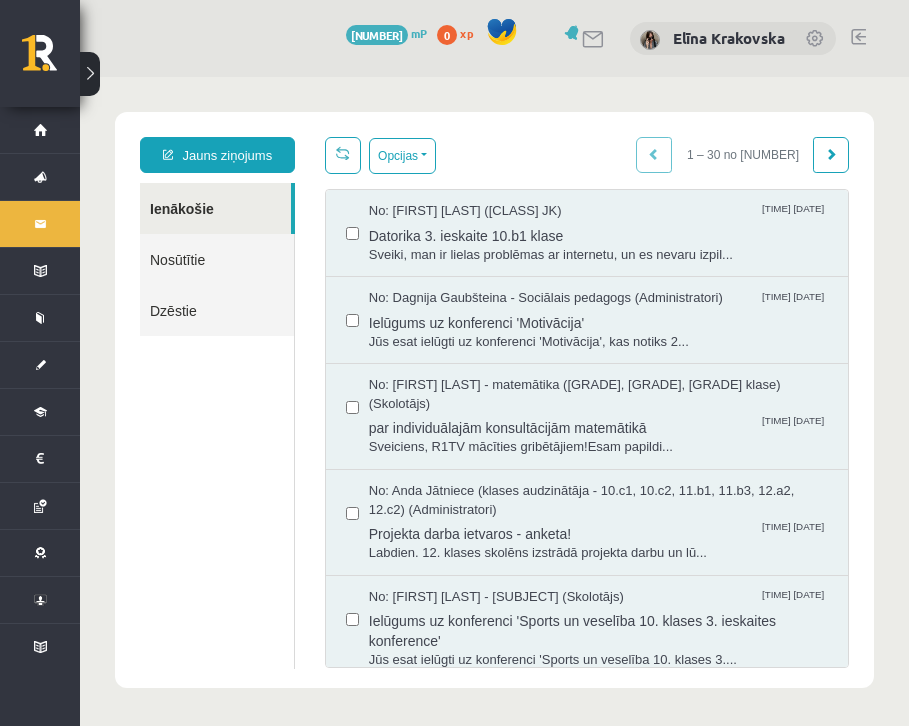 scroll, scrollTop: 0, scrollLeft: 0, axis: both 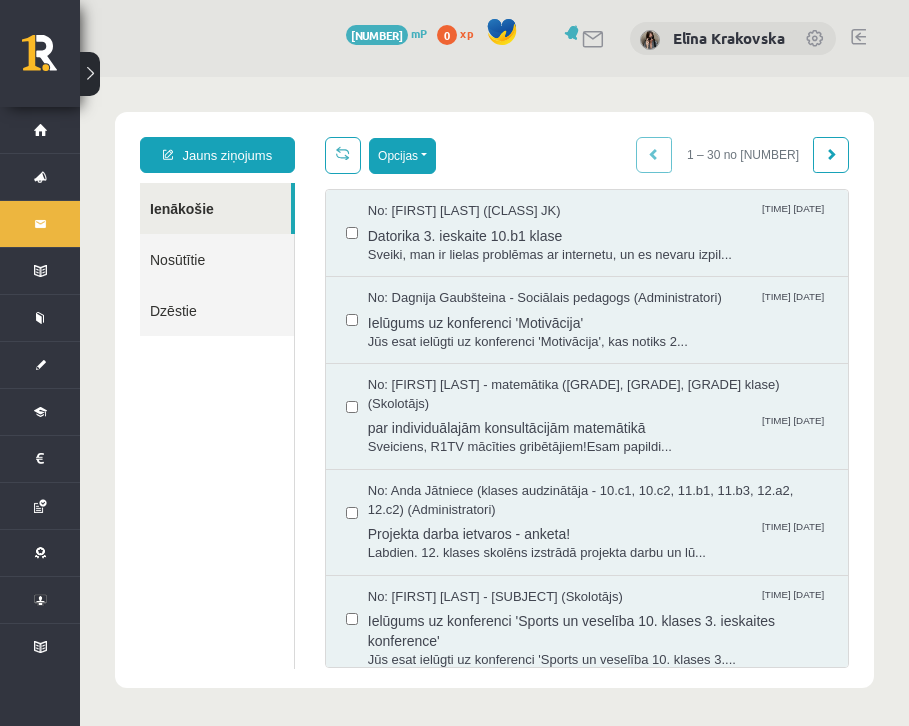 click on "Opcijas" at bounding box center [402, 156] 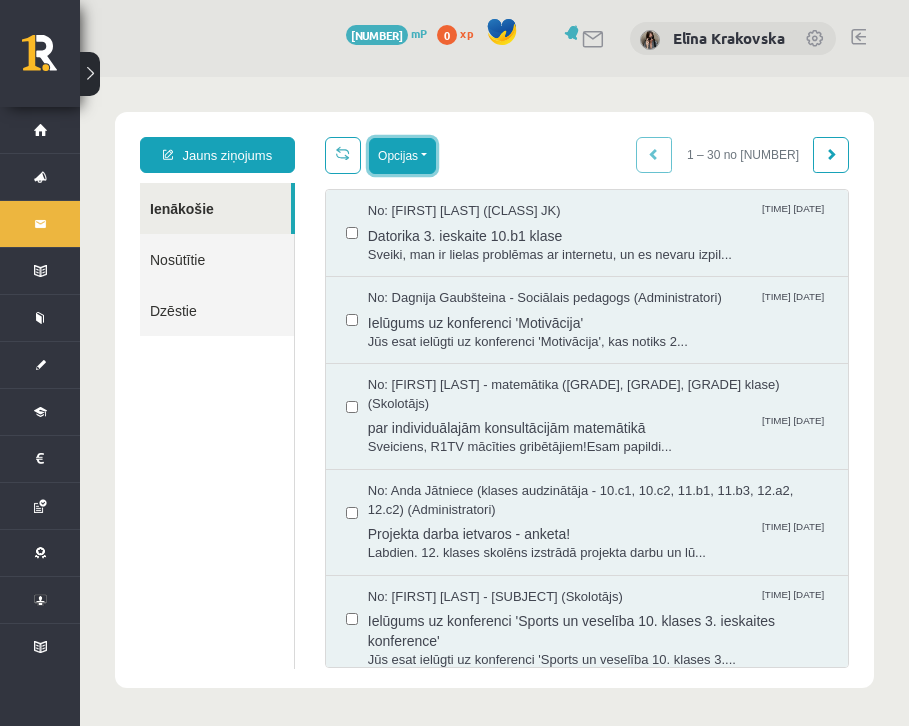 scroll, scrollTop: 0, scrollLeft: 0, axis: both 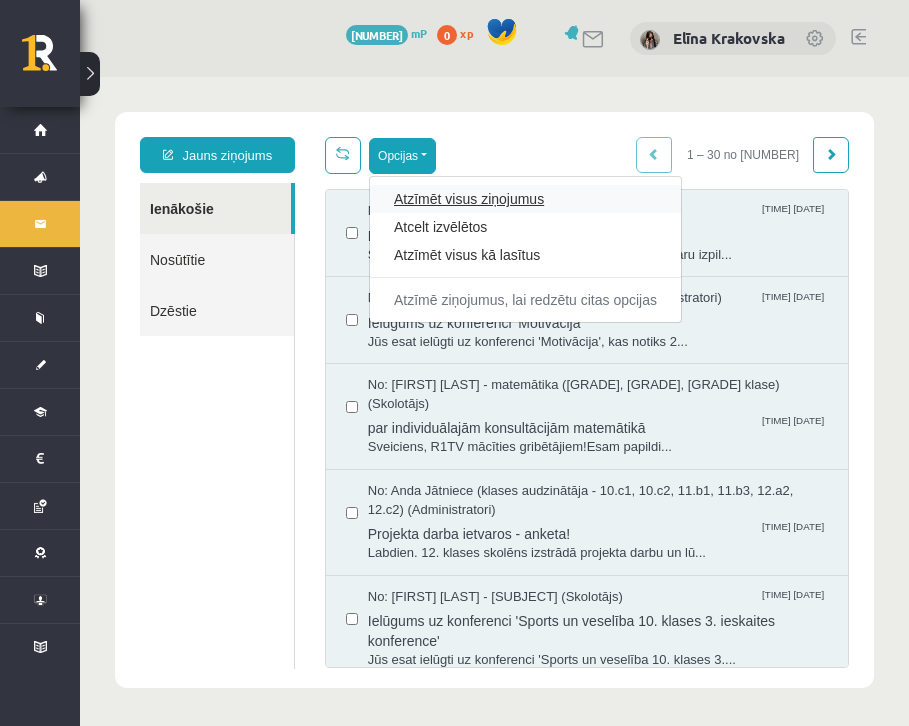 click on "Atzīmēt visus ziņojumus" at bounding box center [525, 199] 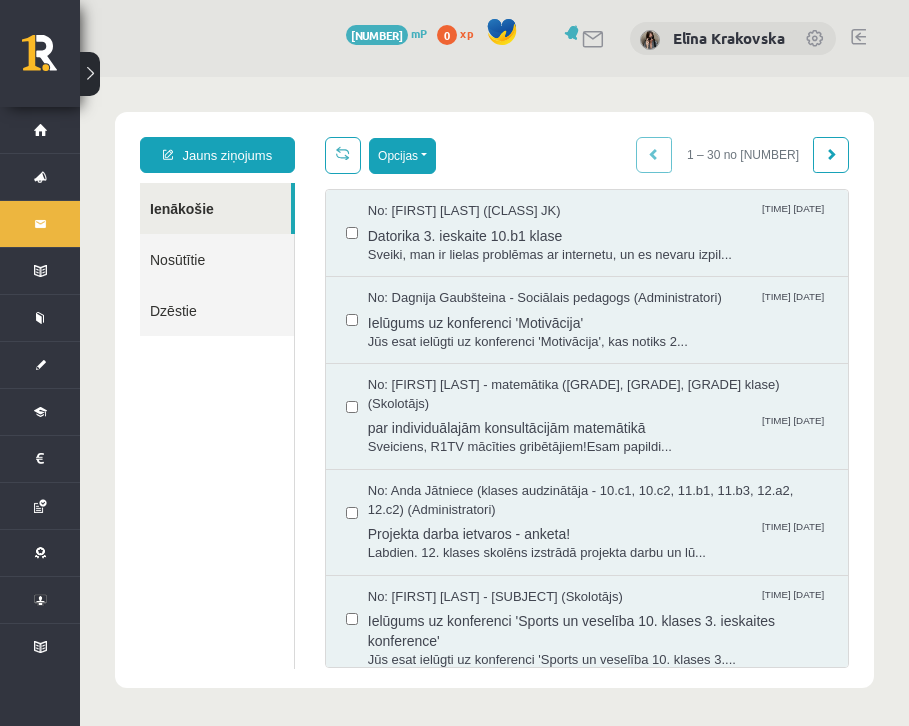click on "Opcijas" at bounding box center [402, 156] 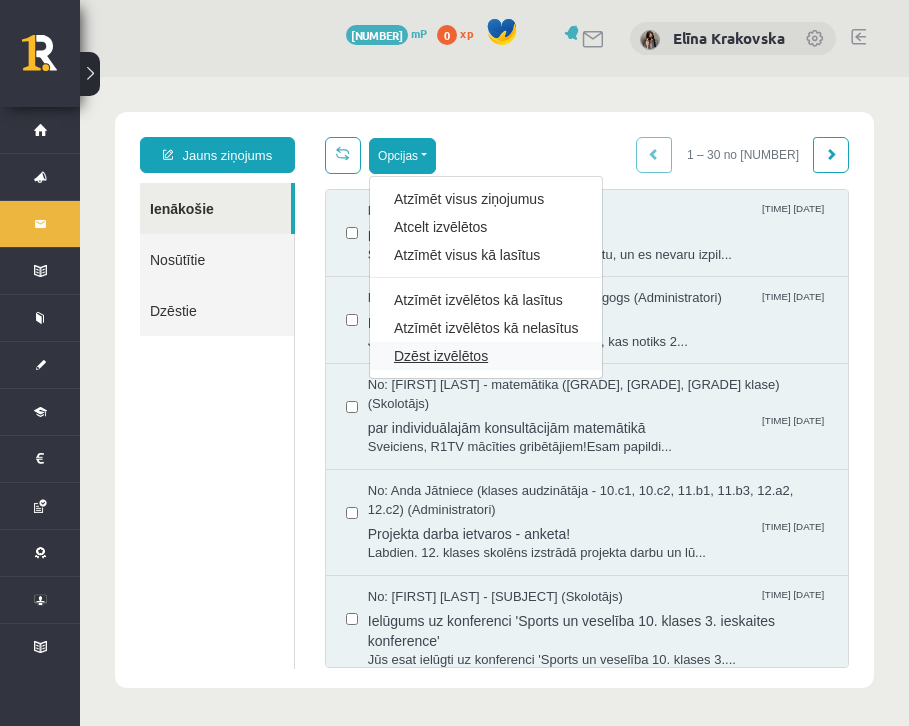 click on "Dzēst izvēlētos" at bounding box center [486, 356] 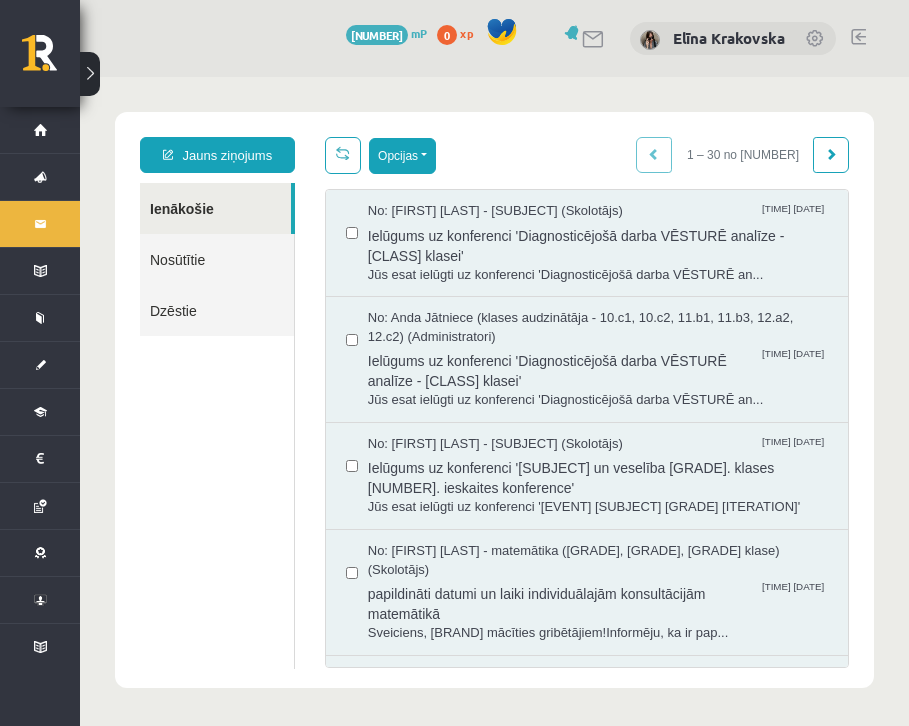 scroll, scrollTop: 0, scrollLeft: 0, axis: both 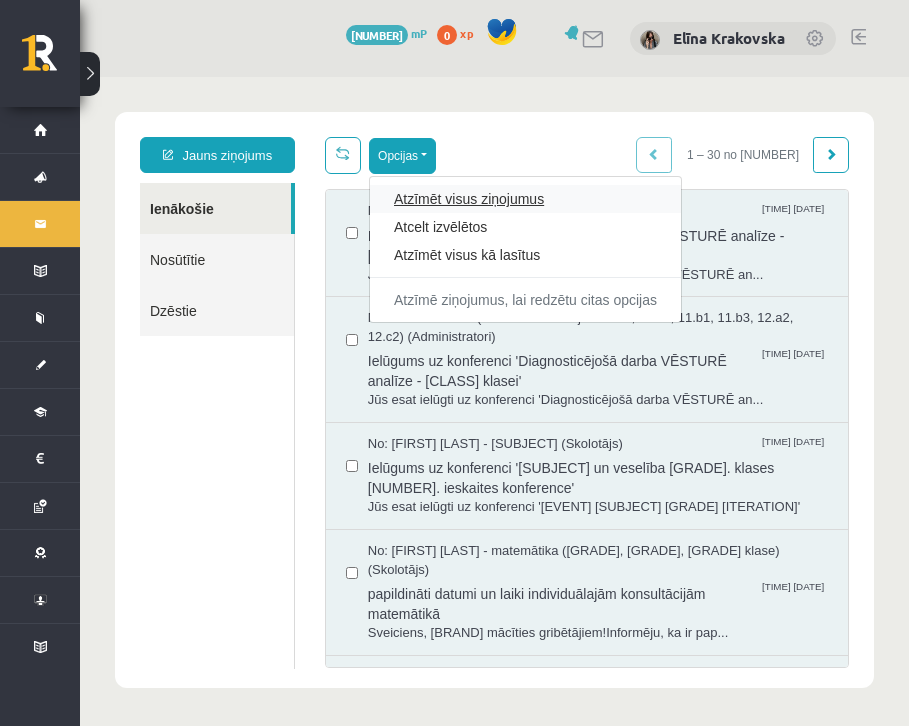 click on "Atzīmēt visus ziņojumus" at bounding box center [525, 199] 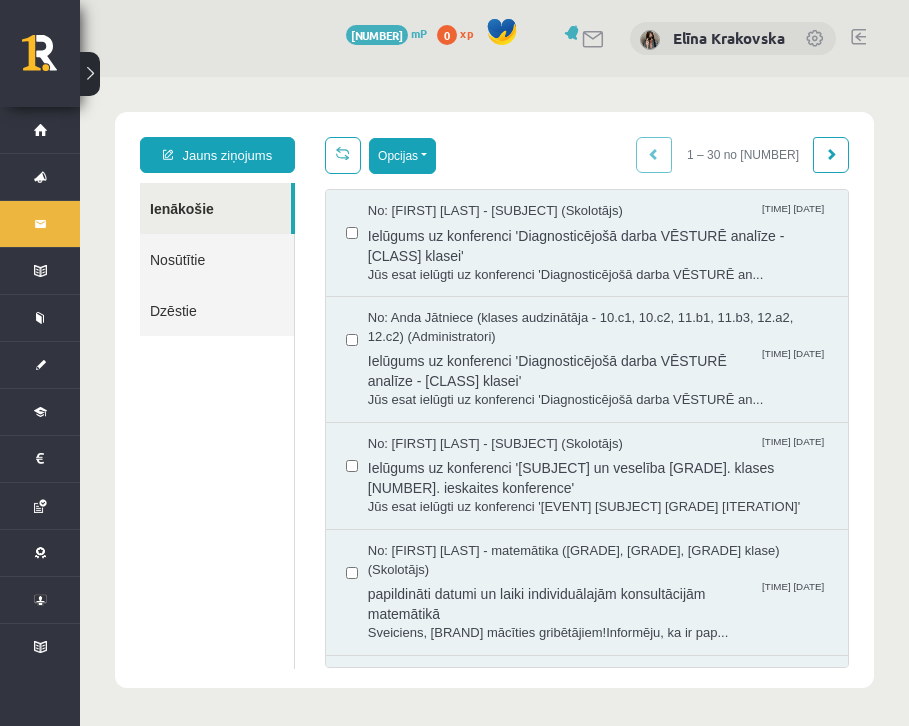 click on "Opcijas" at bounding box center [402, 156] 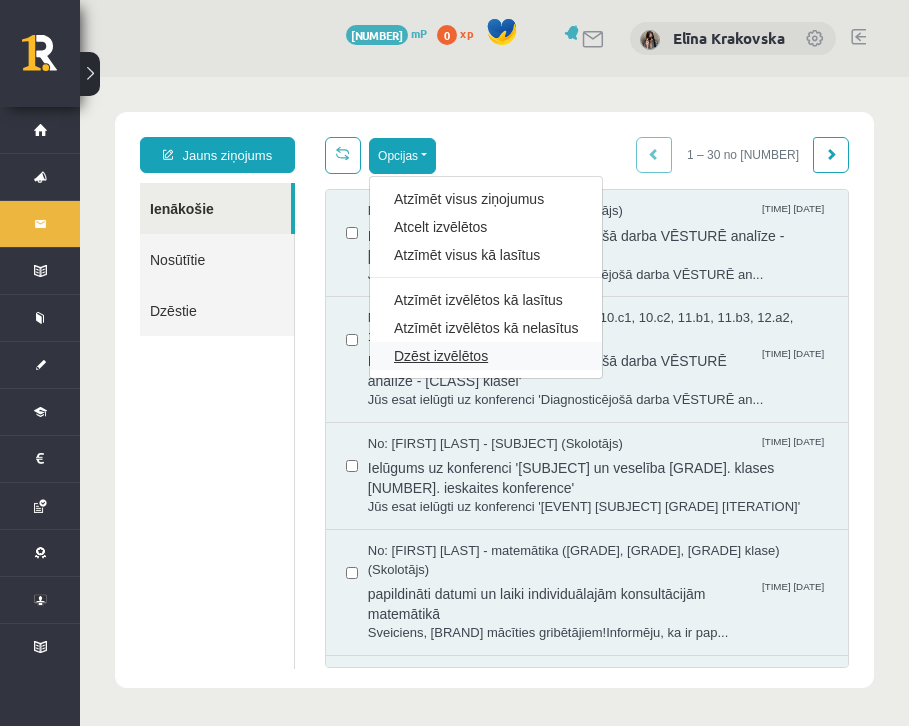click on "Dzēst izvēlētos" at bounding box center [486, 356] 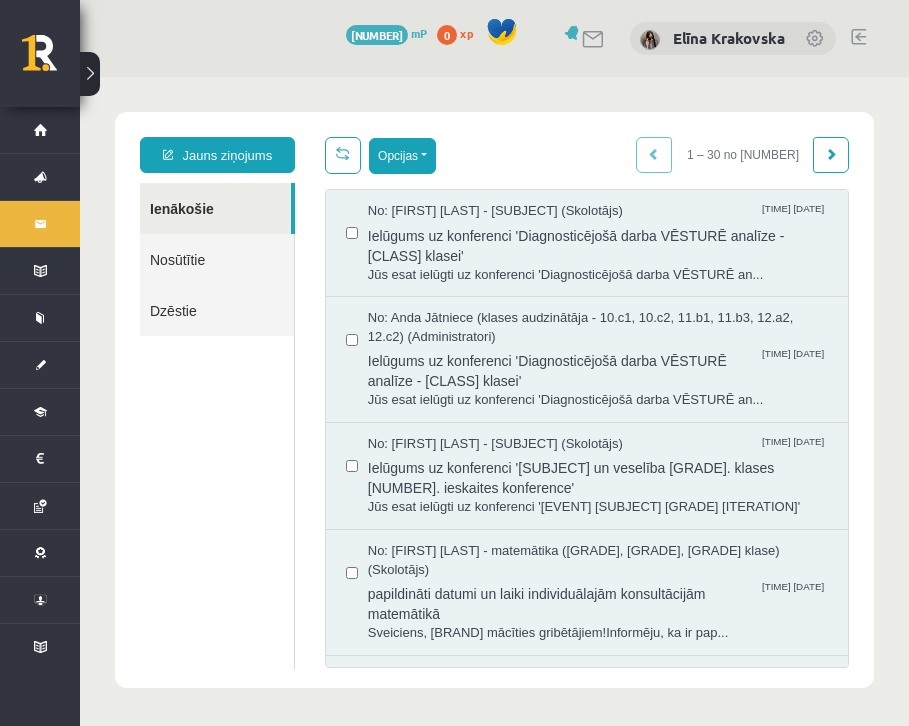 click on "Opcijas" at bounding box center [402, 156] 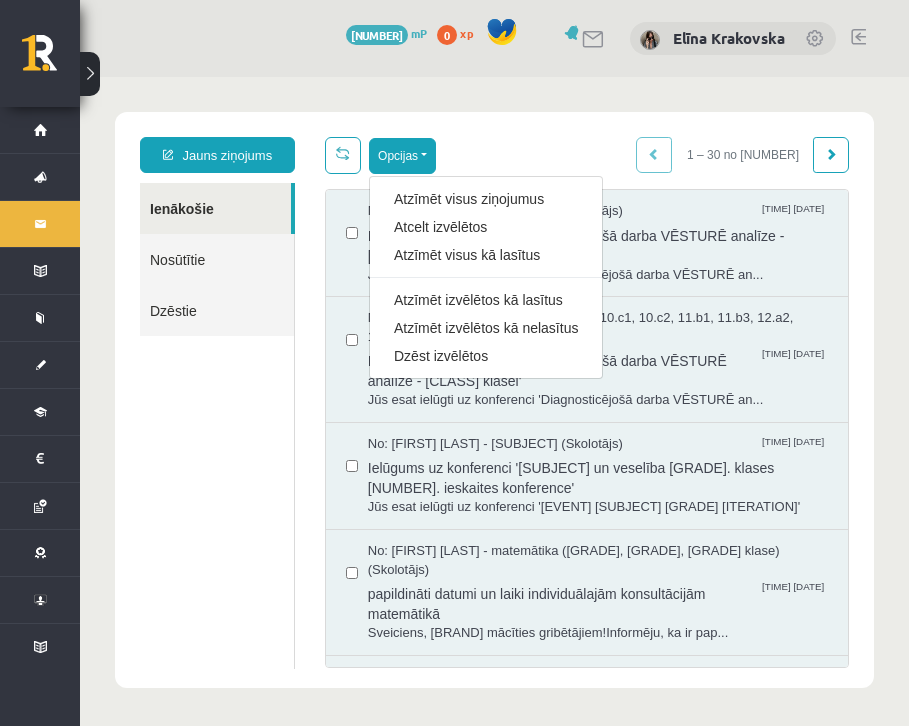 click on "Opcijas
Atzīmēt visus ziņojumus
Atcelt izvēlētos
Atzīmēt visus kā lasītus
Atzīmēt ziņojumus, lai redzētu citas opcijas
Atzīmēt izvēlētos kā lasītus
Atzīmēt izvēlētos kā nelasītus
Dzēst izvēlētos
1 – 30 no [NUMBER]" at bounding box center (587, 155) 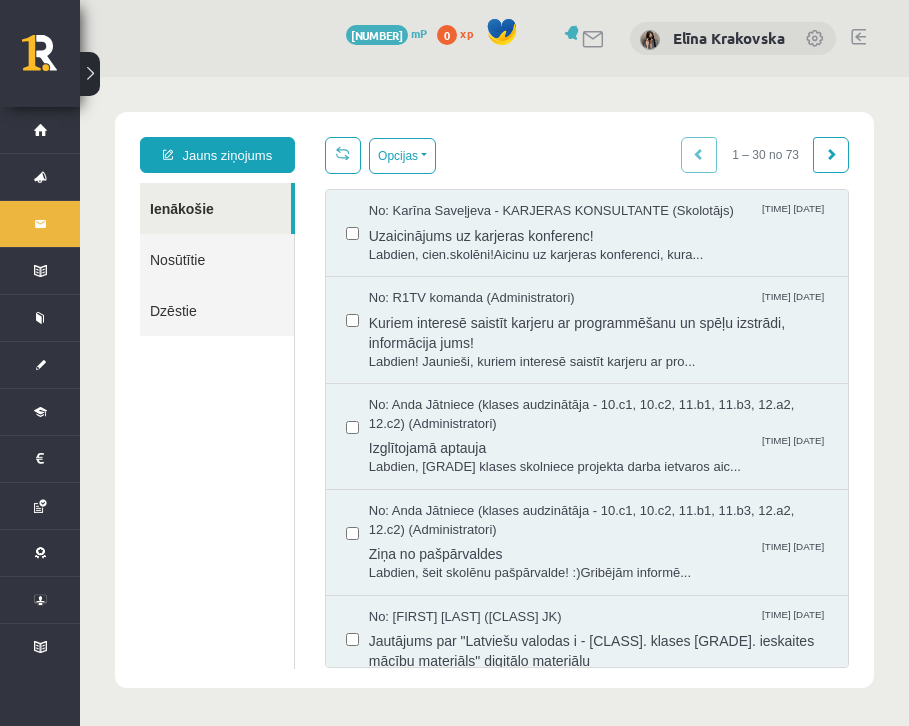 scroll, scrollTop: 0, scrollLeft: 0, axis: both 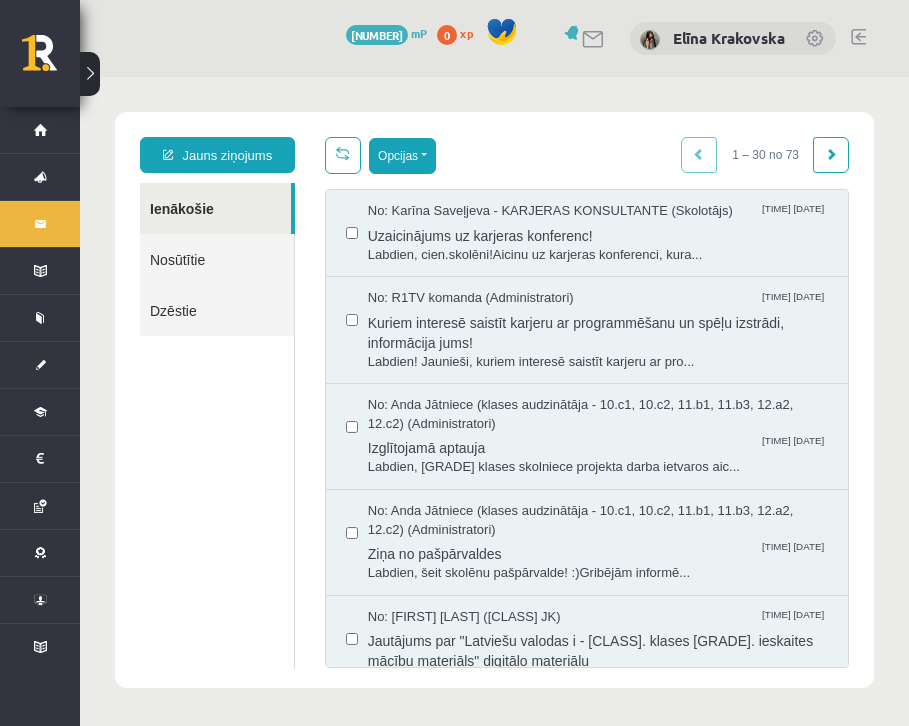 click on "Opcijas" at bounding box center [402, 156] 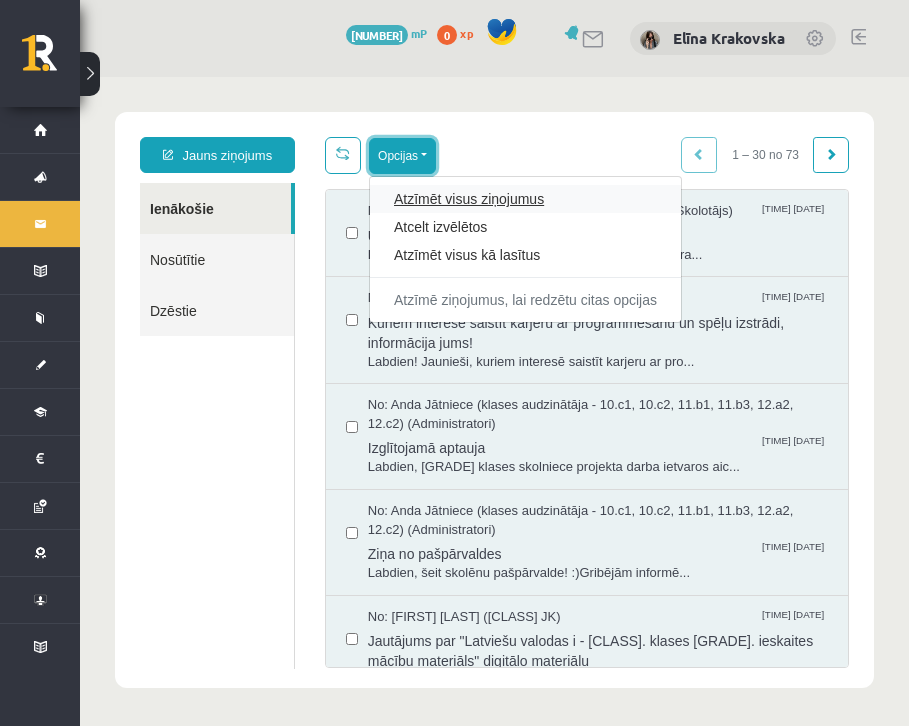 scroll, scrollTop: 0, scrollLeft: 0, axis: both 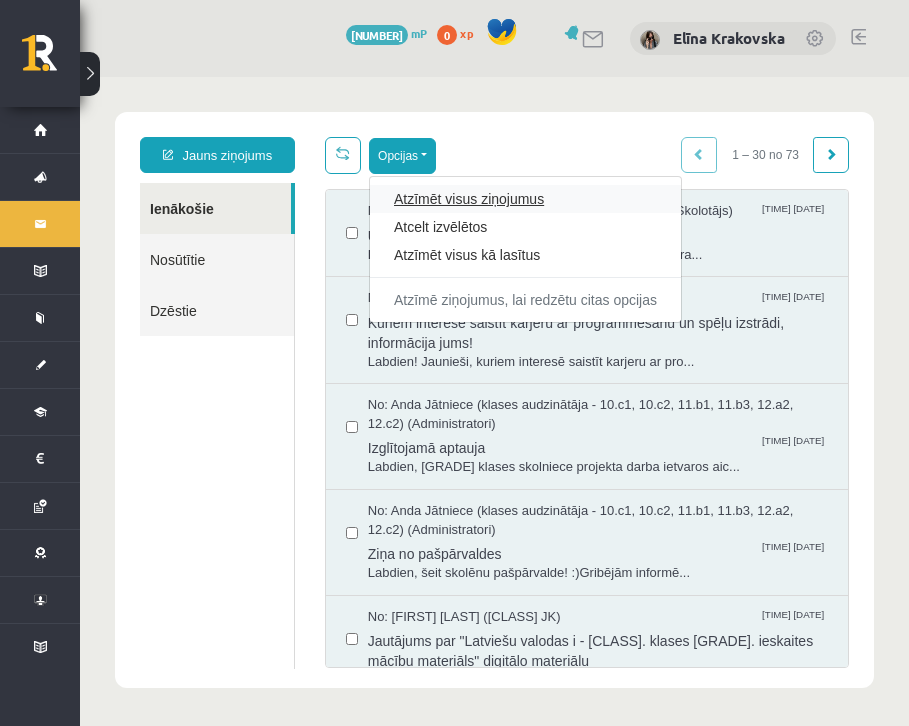 click on "Atzīmēt visus ziņojumus" at bounding box center (525, 199) 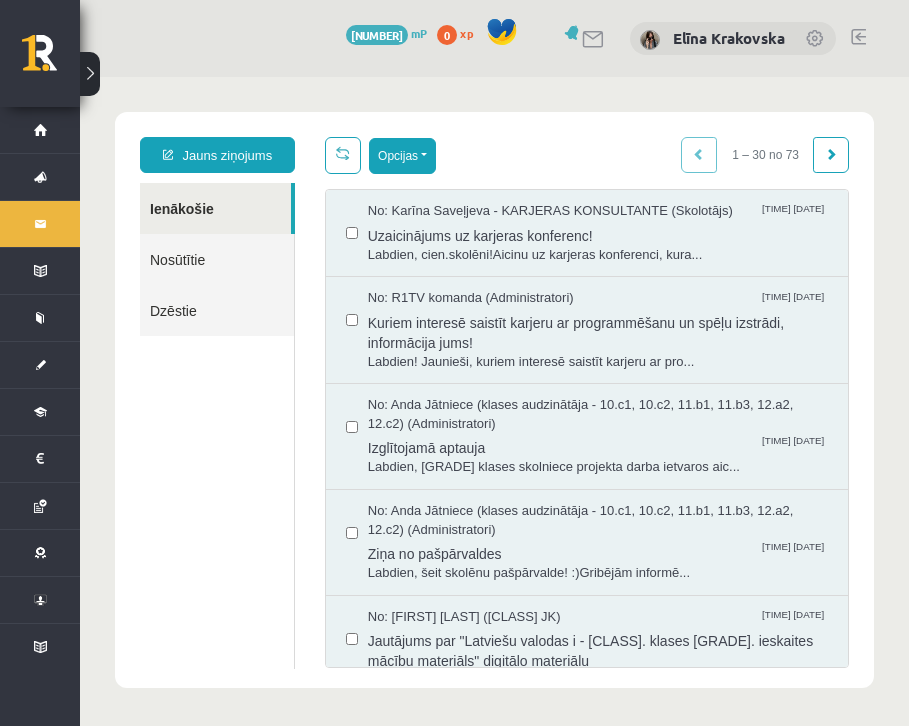 click on "Opcijas" at bounding box center (402, 156) 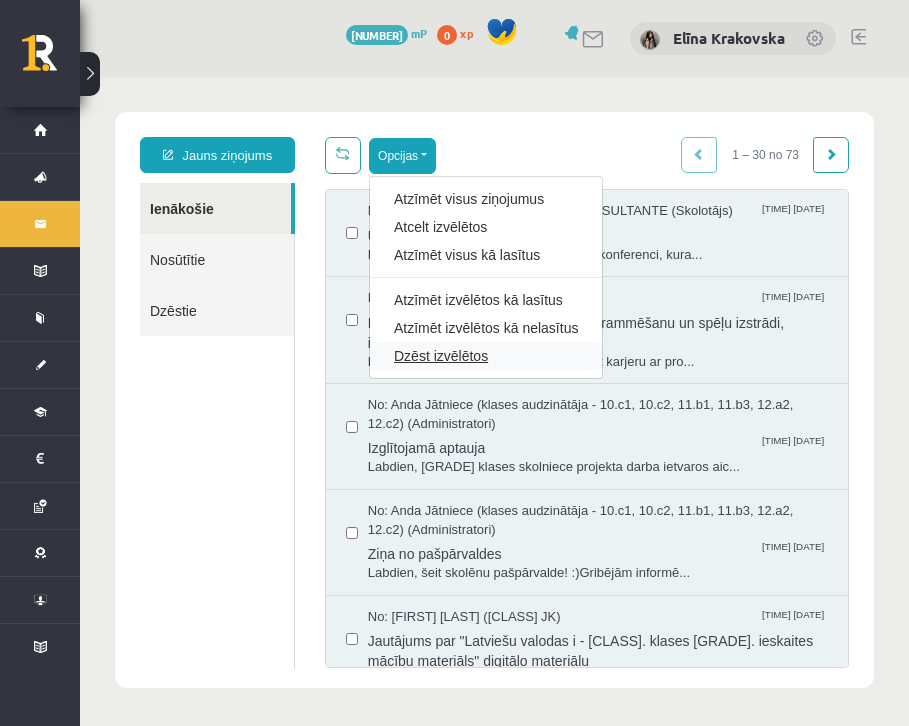 click on "Dzēst izvēlētos" at bounding box center (486, 356) 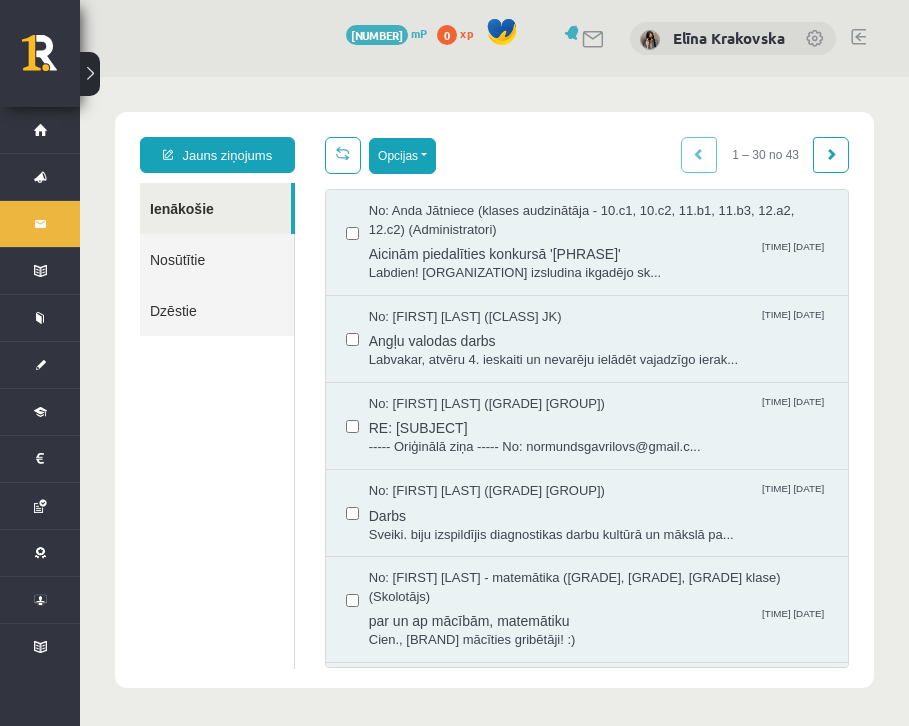 scroll, scrollTop: 0, scrollLeft: 0, axis: both 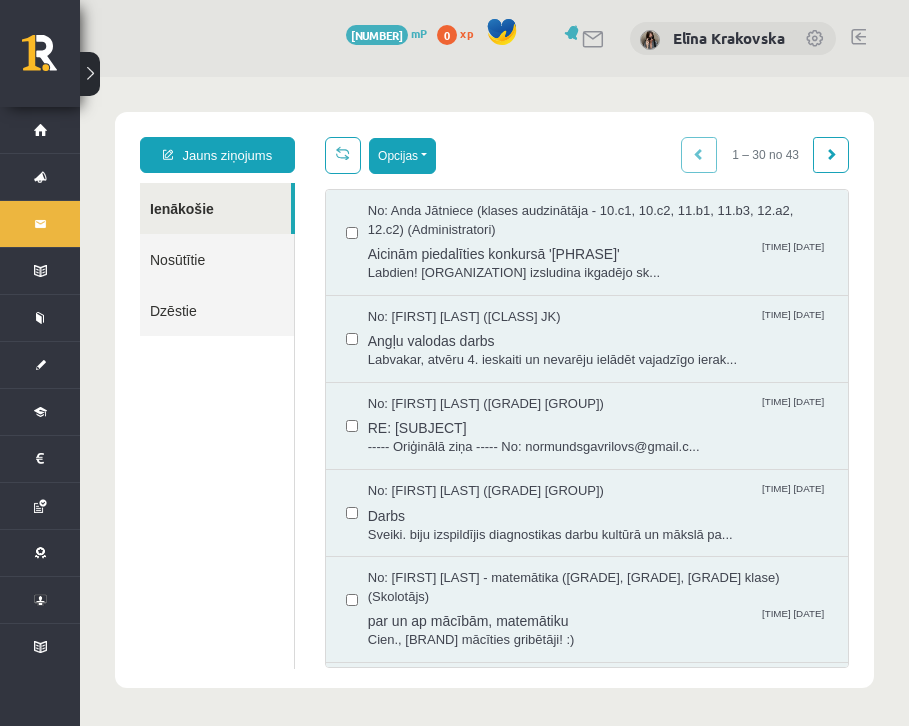click on "Opcijas" at bounding box center [402, 156] 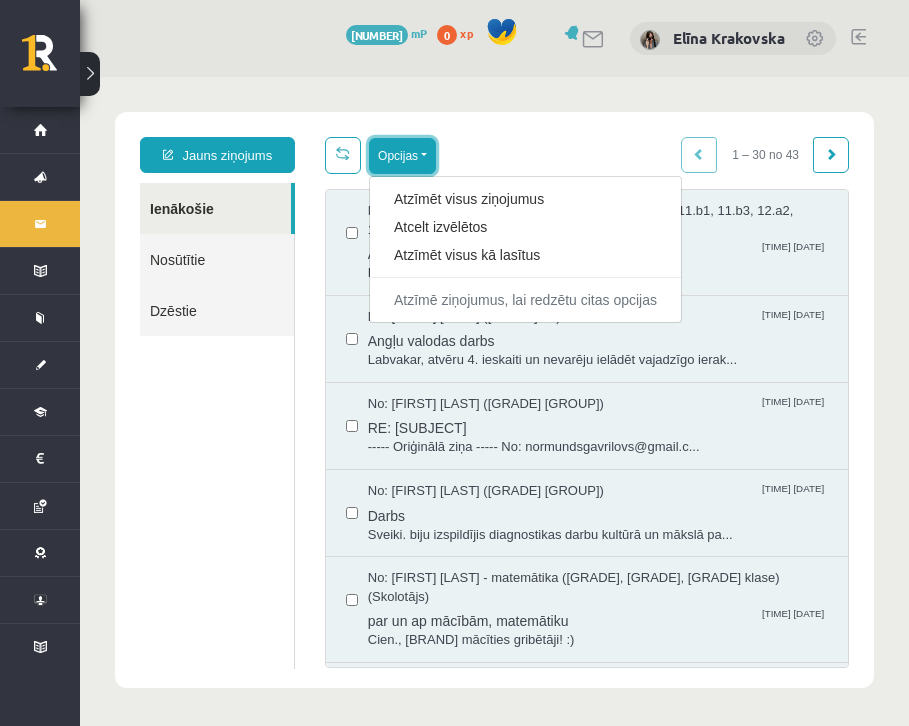 scroll, scrollTop: 0, scrollLeft: 0, axis: both 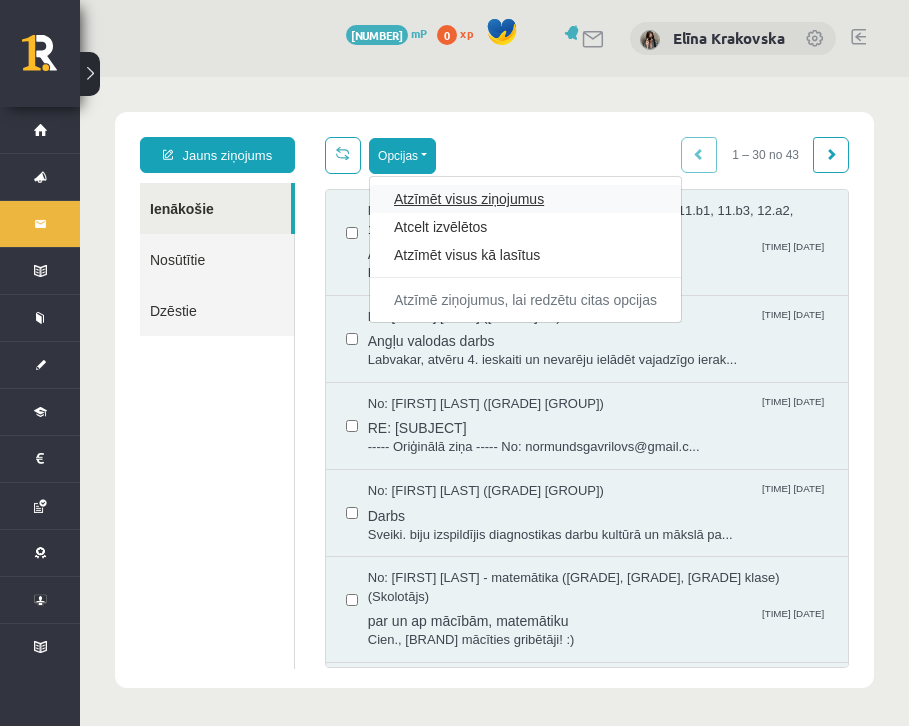 click on "Atzīmēt visus ziņojumus" at bounding box center (525, 199) 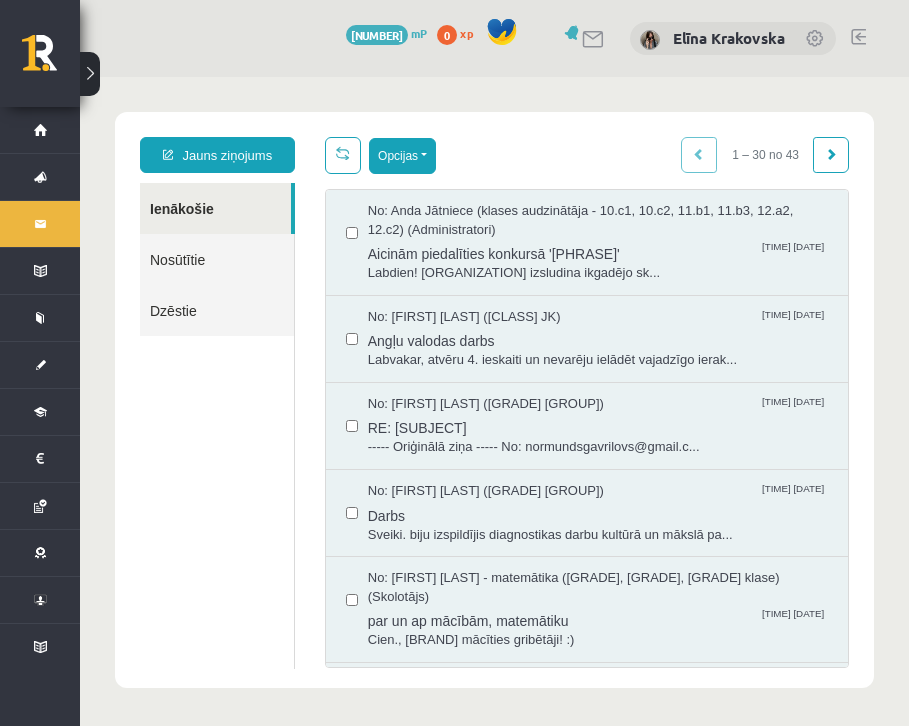 click on "Opcijas" at bounding box center [402, 156] 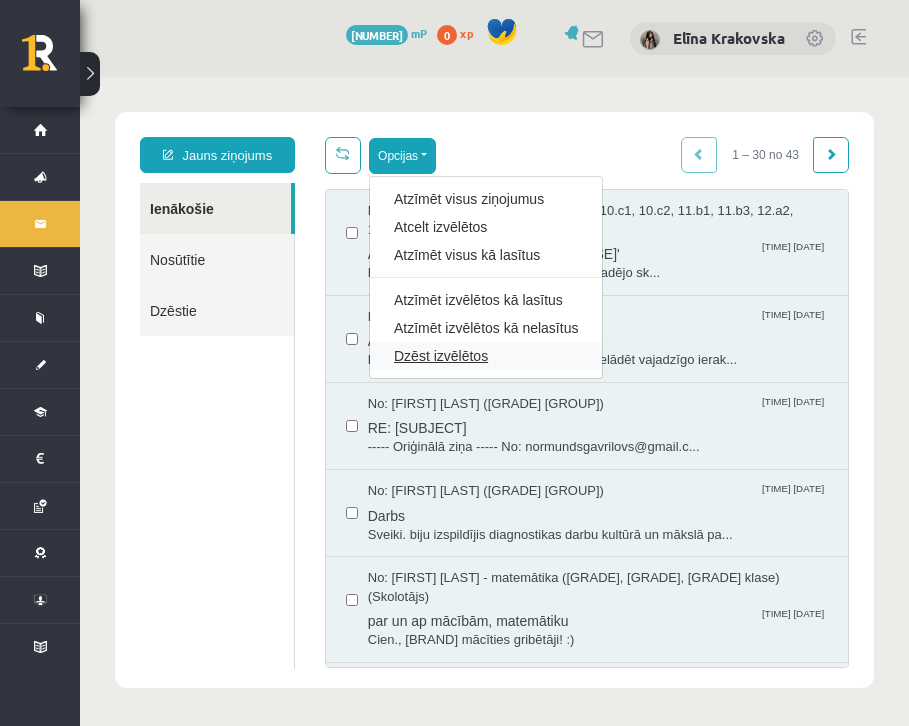 click on "Dzēst izvēlētos" at bounding box center (486, 356) 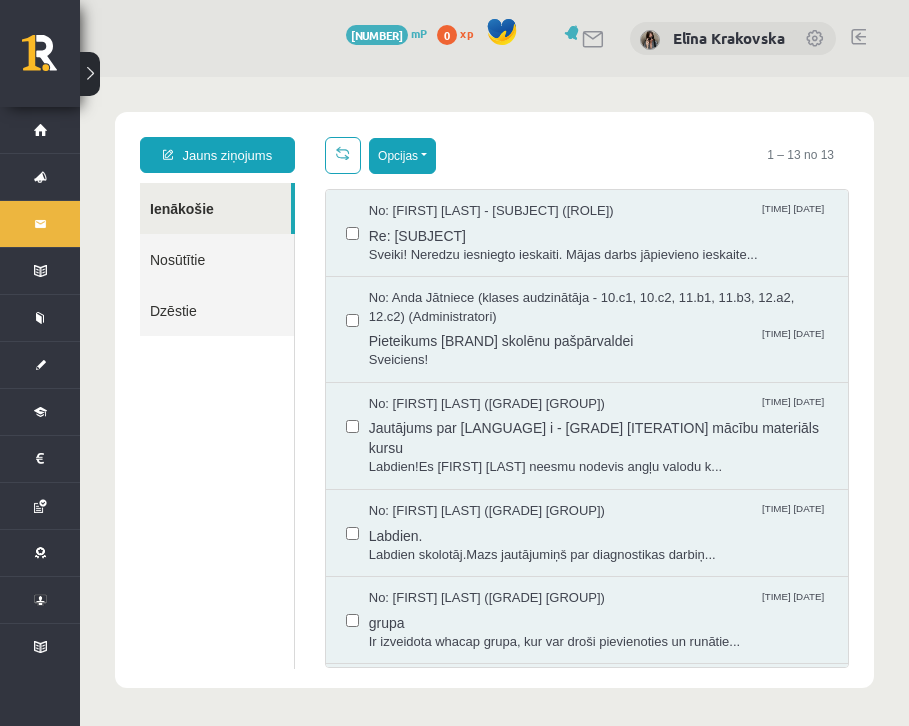 scroll, scrollTop: 0, scrollLeft: 0, axis: both 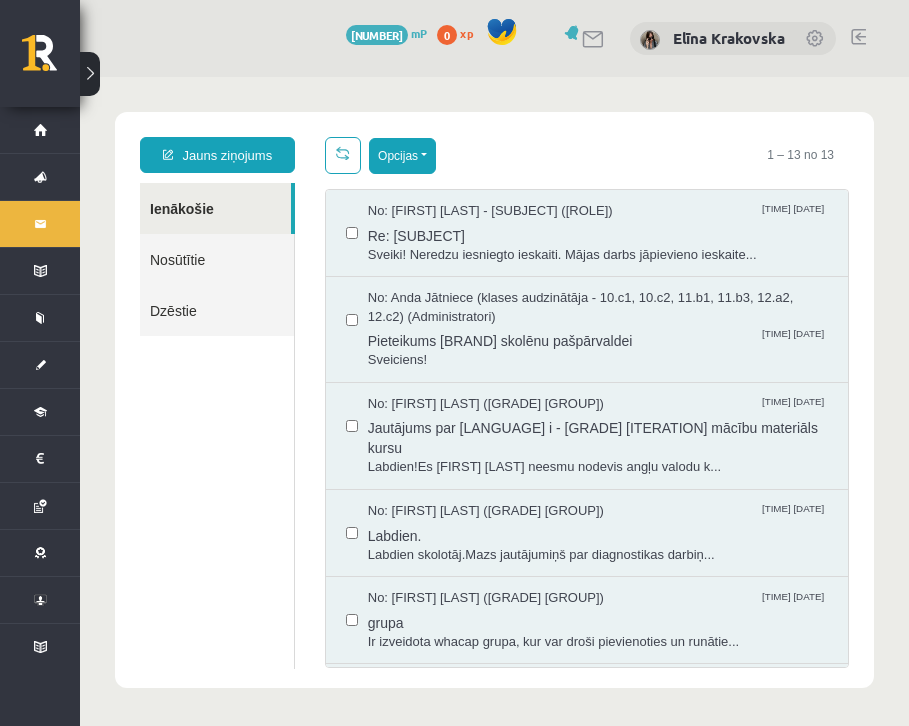 click on "Opcijas" at bounding box center [402, 156] 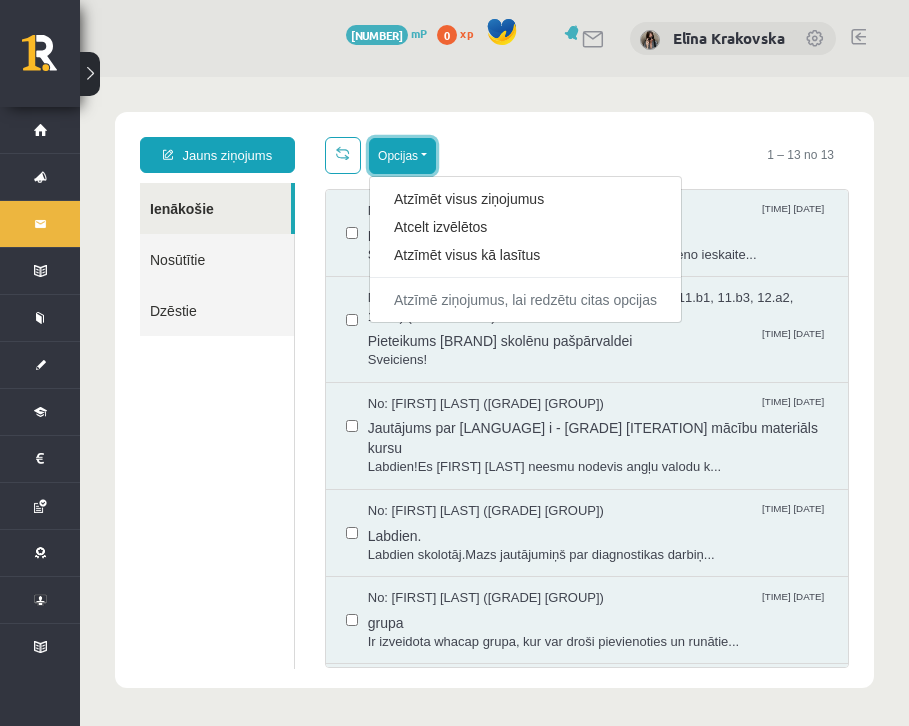 scroll, scrollTop: 0, scrollLeft: 0, axis: both 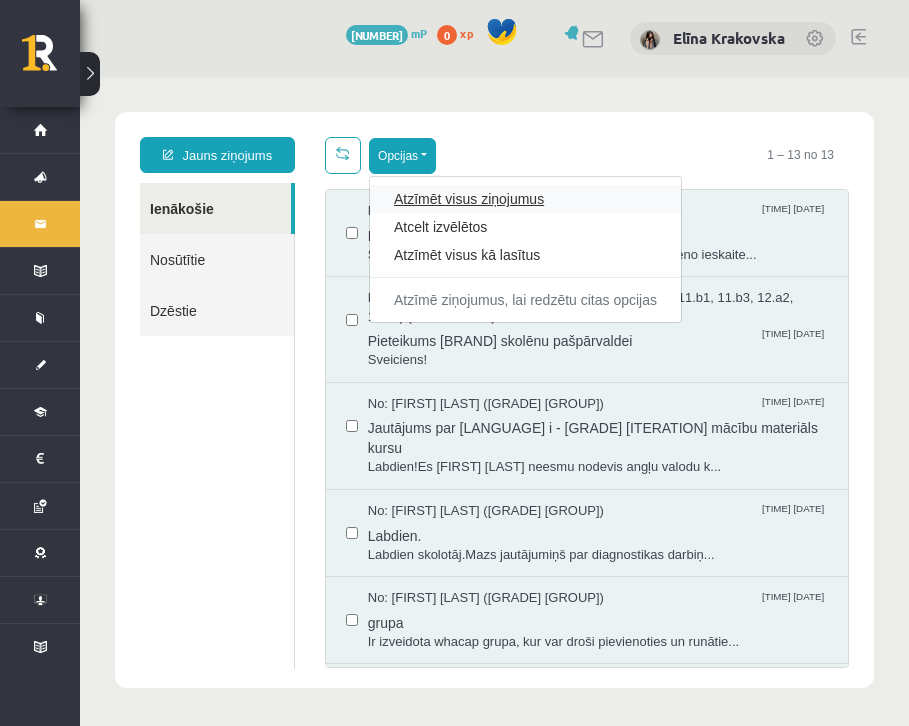 click on "Atzīmēt visus ziņojumus" at bounding box center (525, 199) 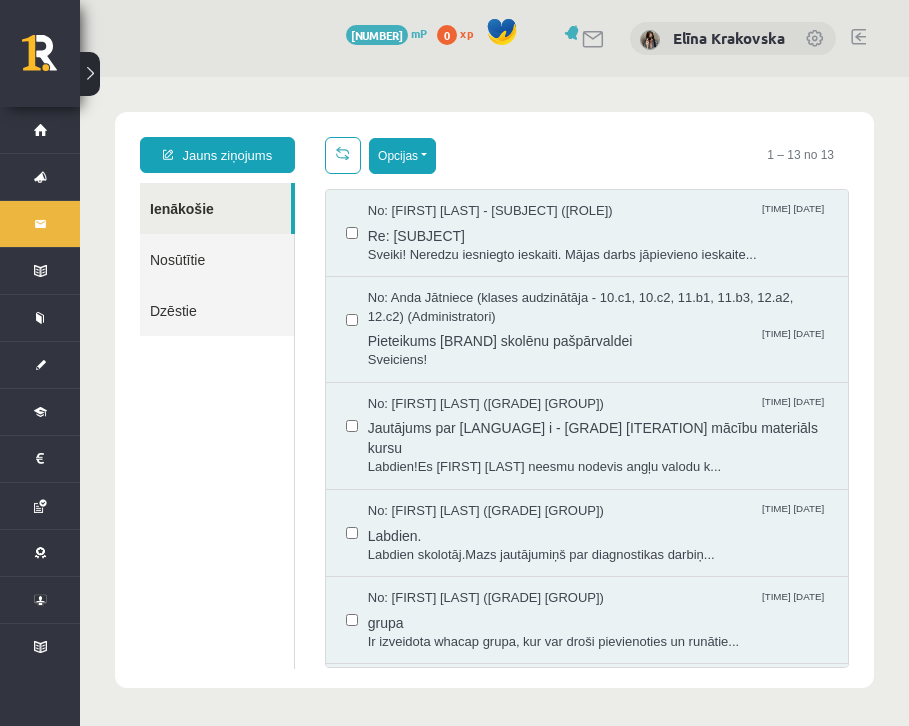 click on "Opcijas" at bounding box center [402, 156] 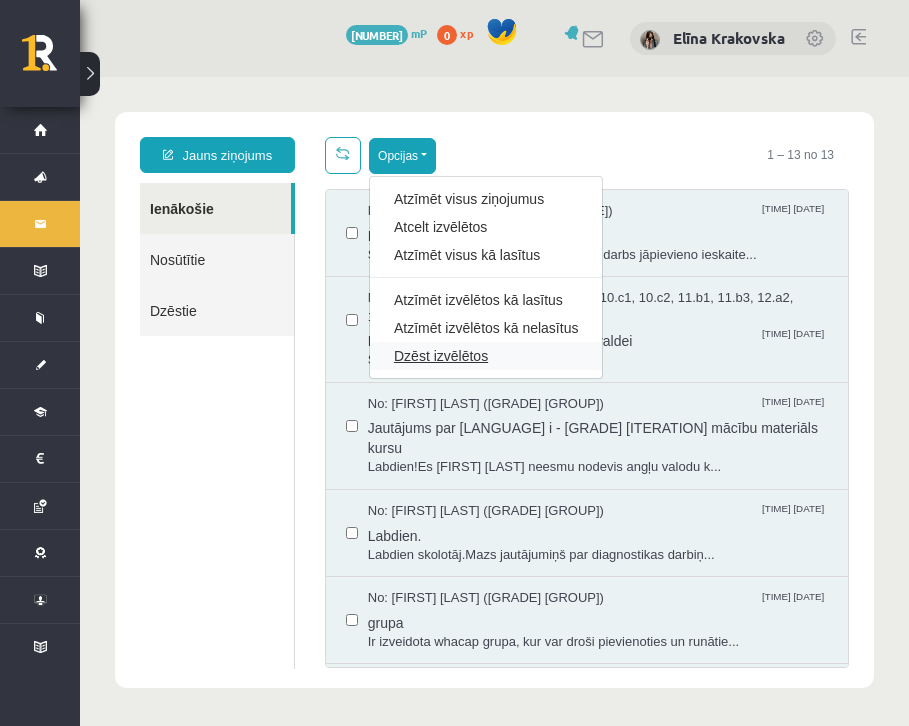 click on "Dzēst izvēlētos" at bounding box center [486, 356] 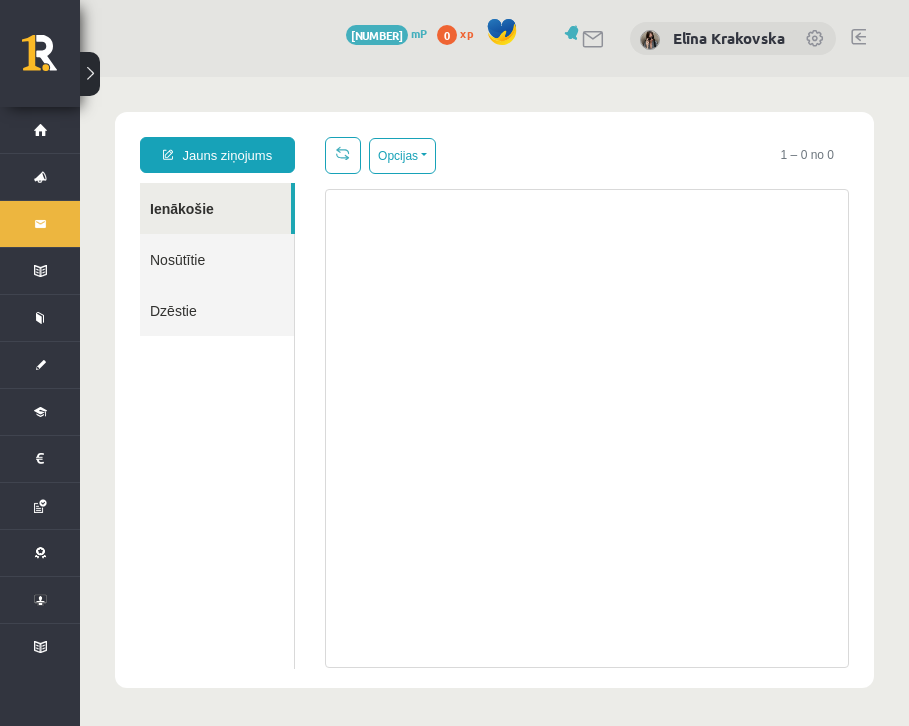 scroll, scrollTop: 0, scrollLeft: 0, axis: both 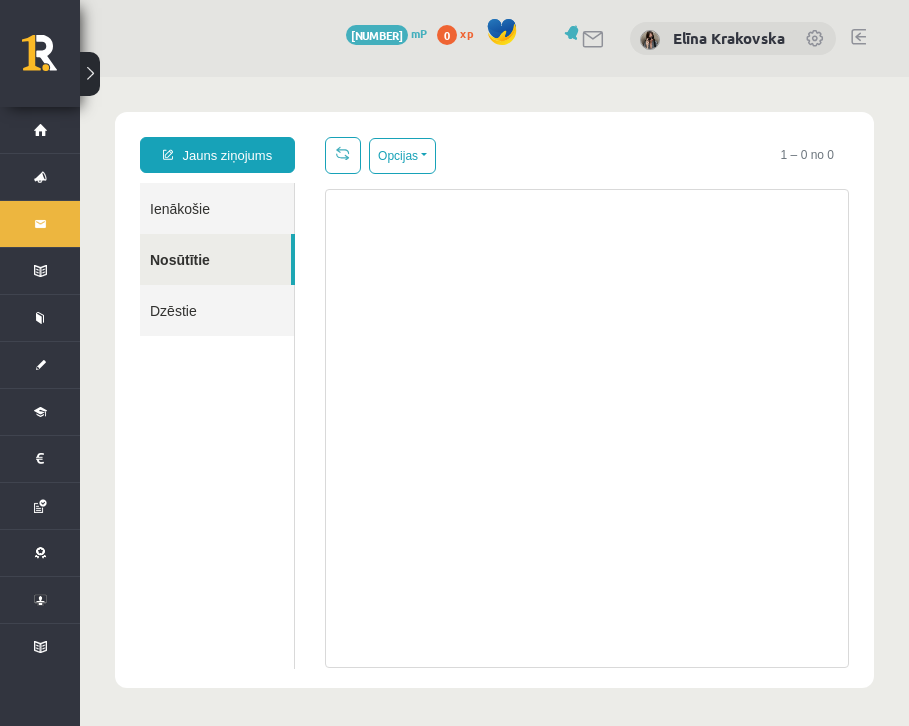 click on "Nosūtītie" at bounding box center (215, 259) 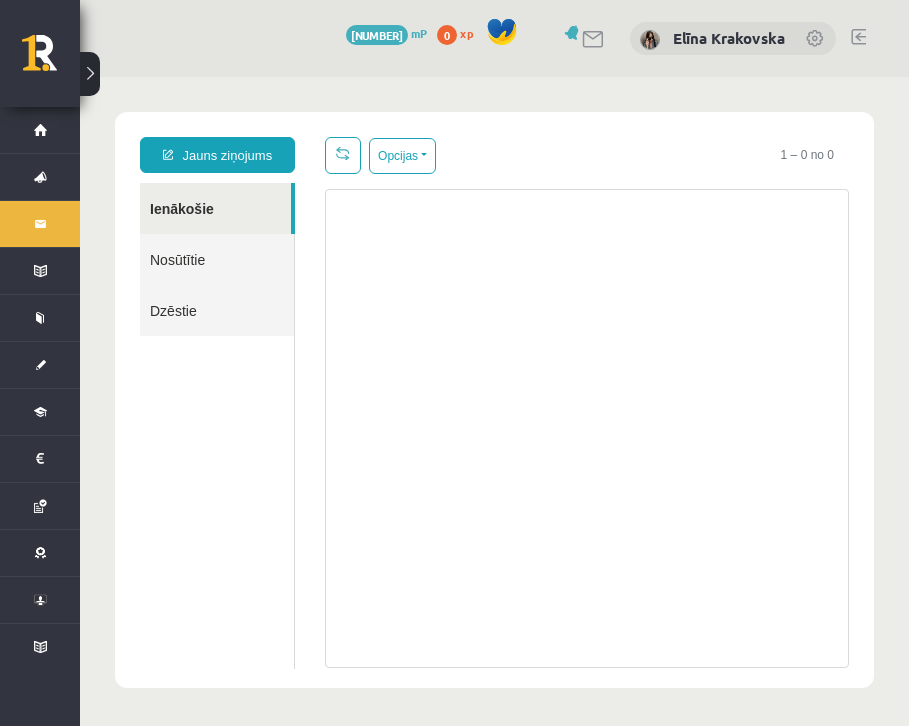 click on "Nosūtītie" at bounding box center [217, 259] 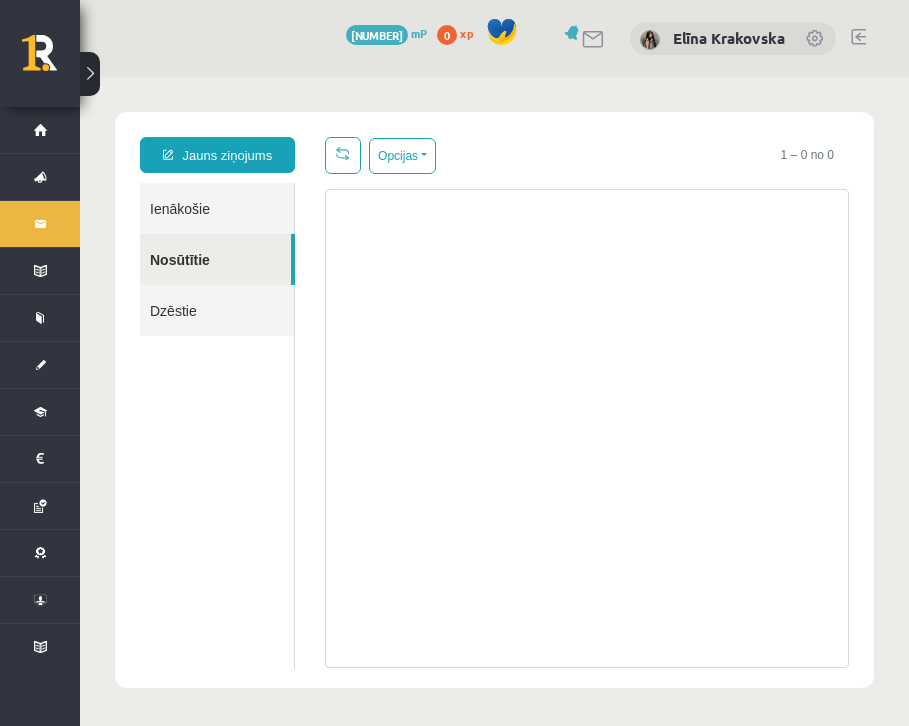 scroll, scrollTop: 0, scrollLeft: 0, axis: both 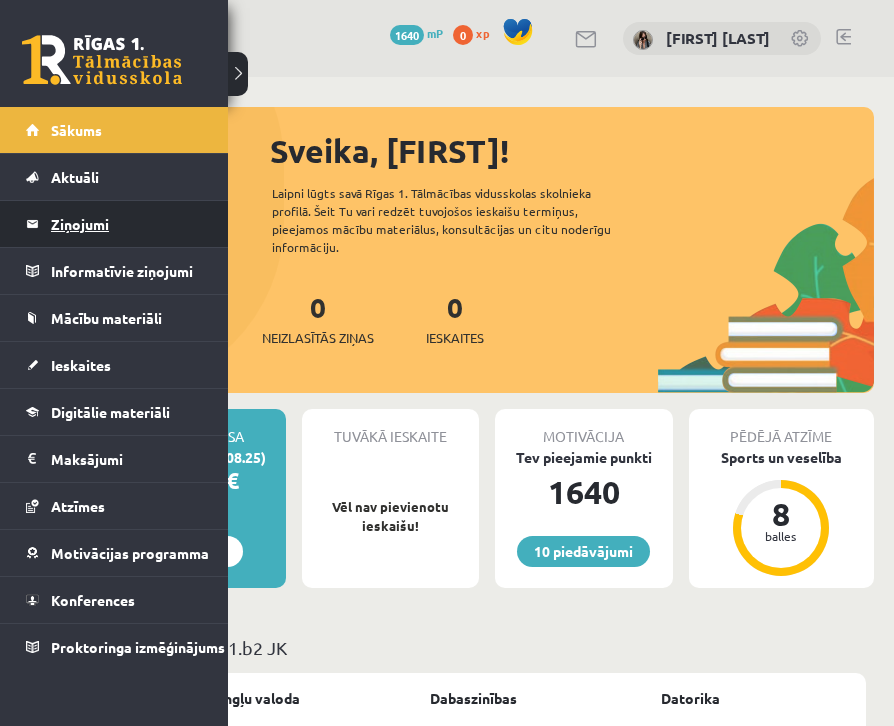 click on "Ziņojumi
0" at bounding box center [127, 224] 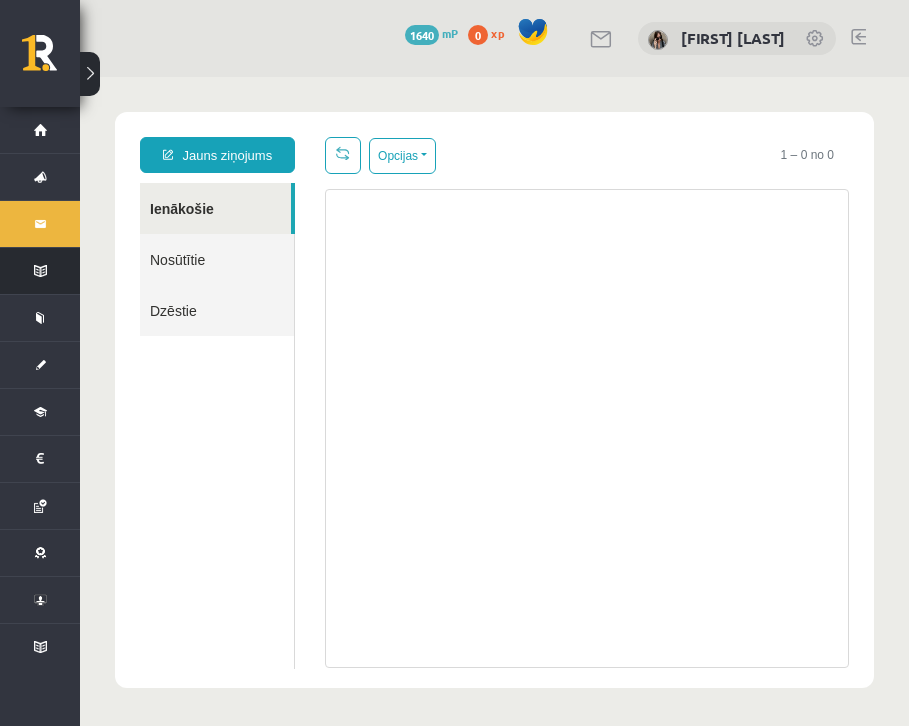 scroll, scrollTop: 0, scrollLeft: 0, axis: both 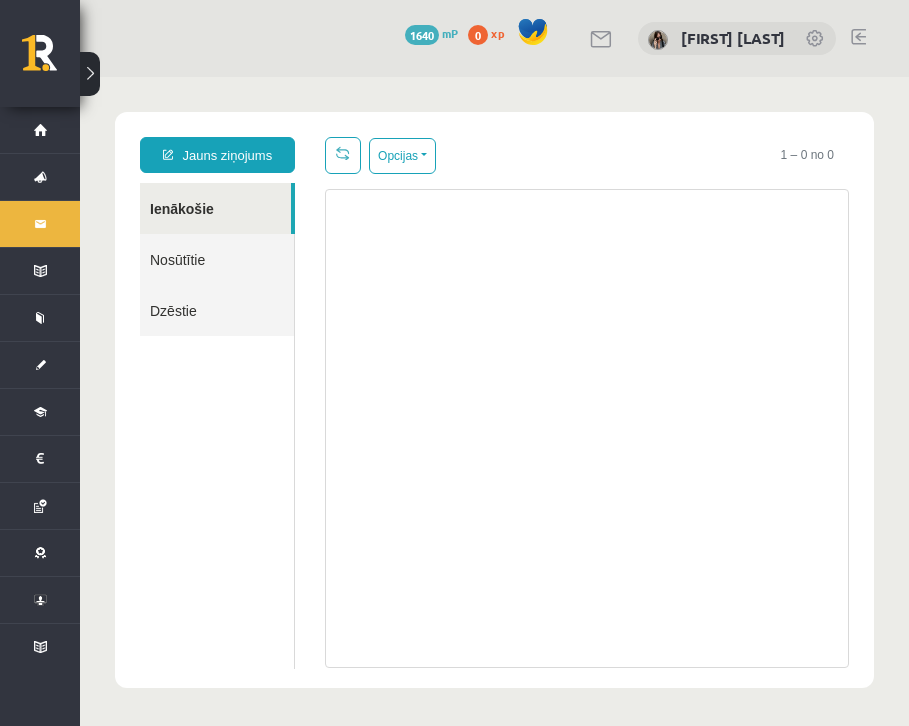click on "Dzēstie" at bounding box center [217, 310] 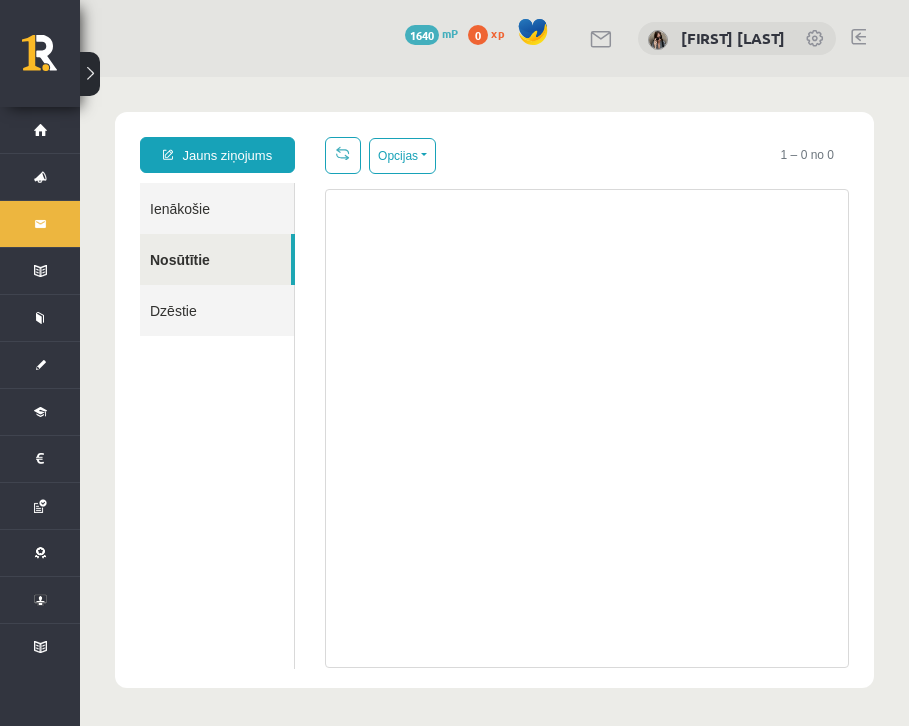 scroll, scrollTop: 0, scrollLeft: 0, axis: both 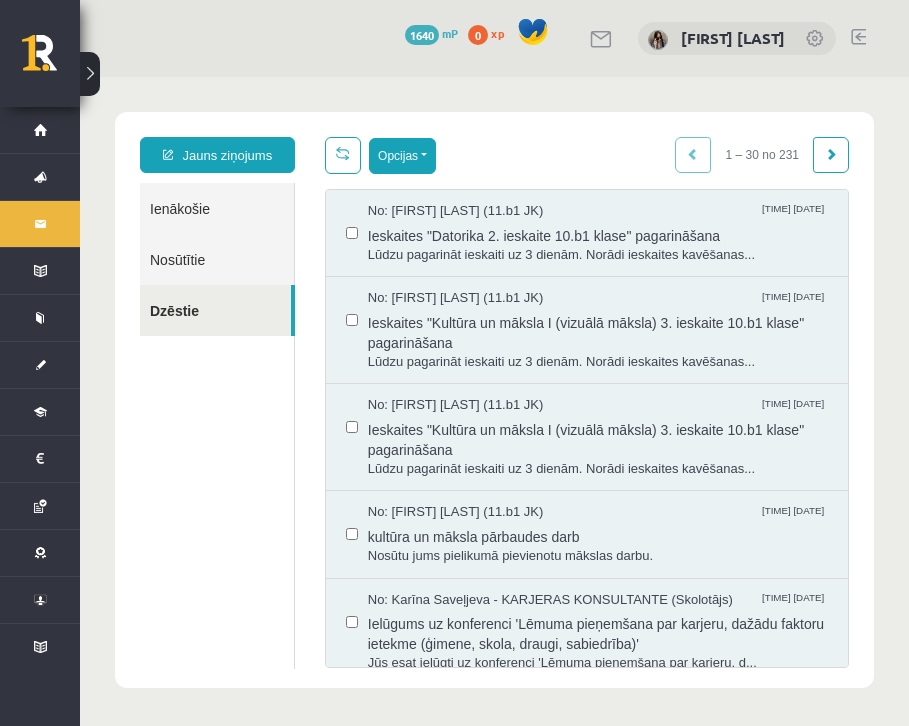 click on "Opcijas" at bounding box center [402, 156] 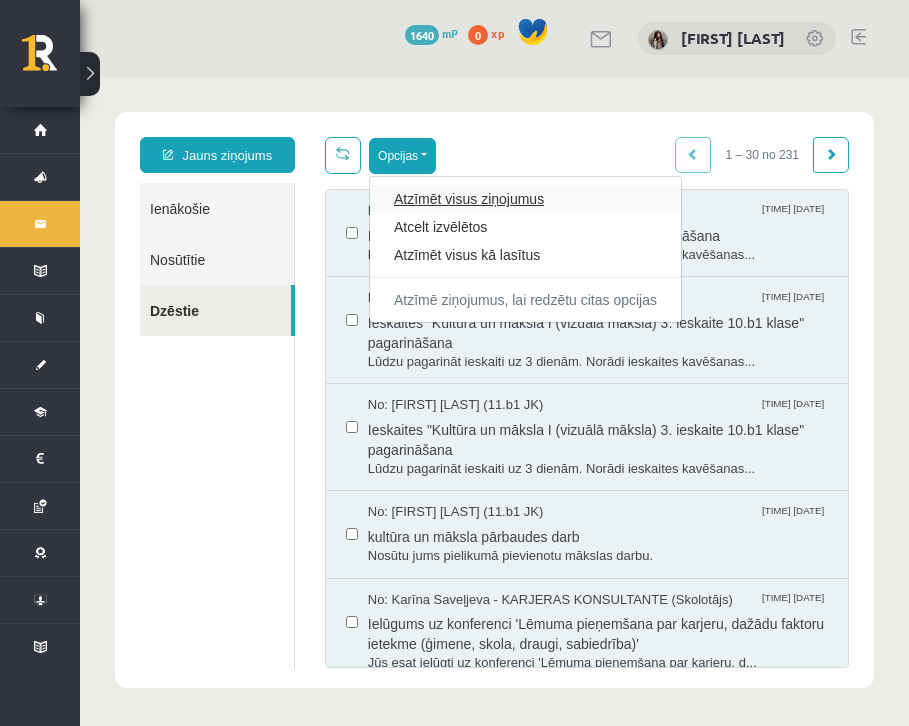 click on "Atzīmēt visus ziņojumus" at bounding box center [525, 199] 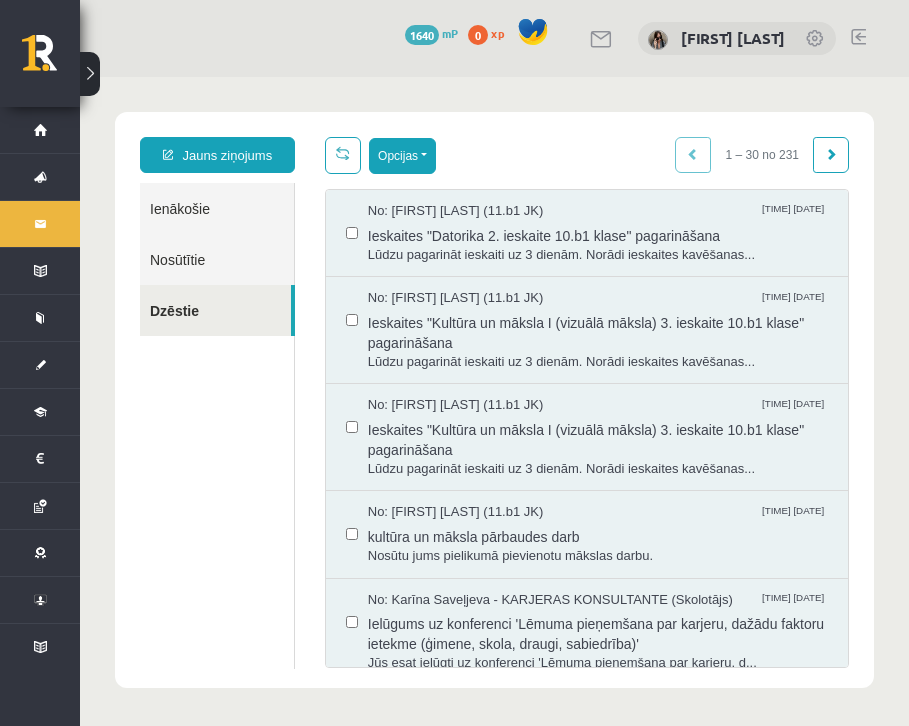 click on "Opcijas" at bounding box center [402, 156] 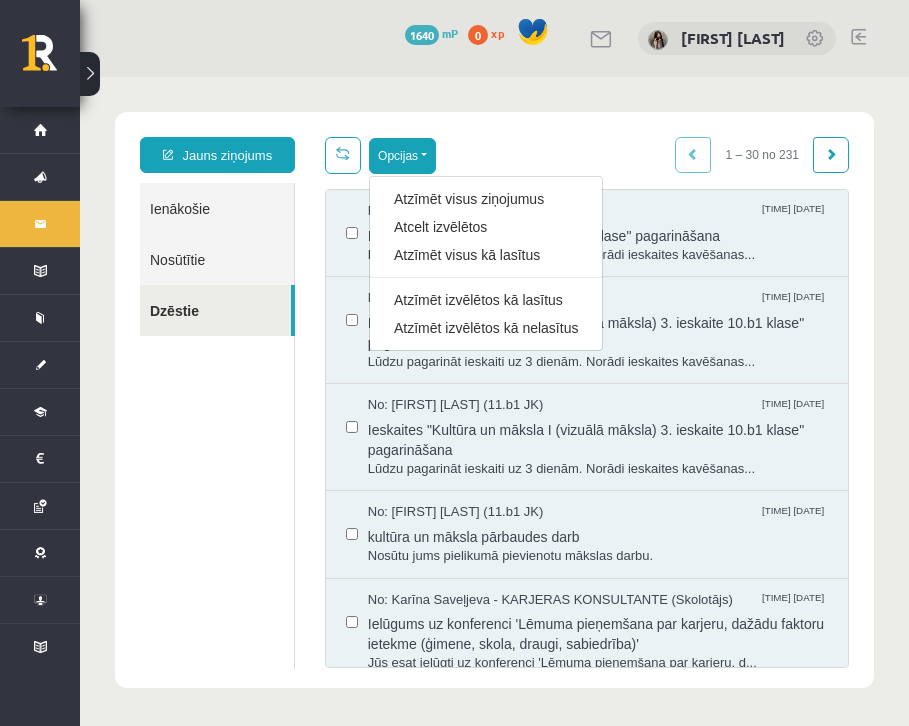 click on "Ienākošie
Nosūtītie
Dzēstie" at bounding box center [217, 426] 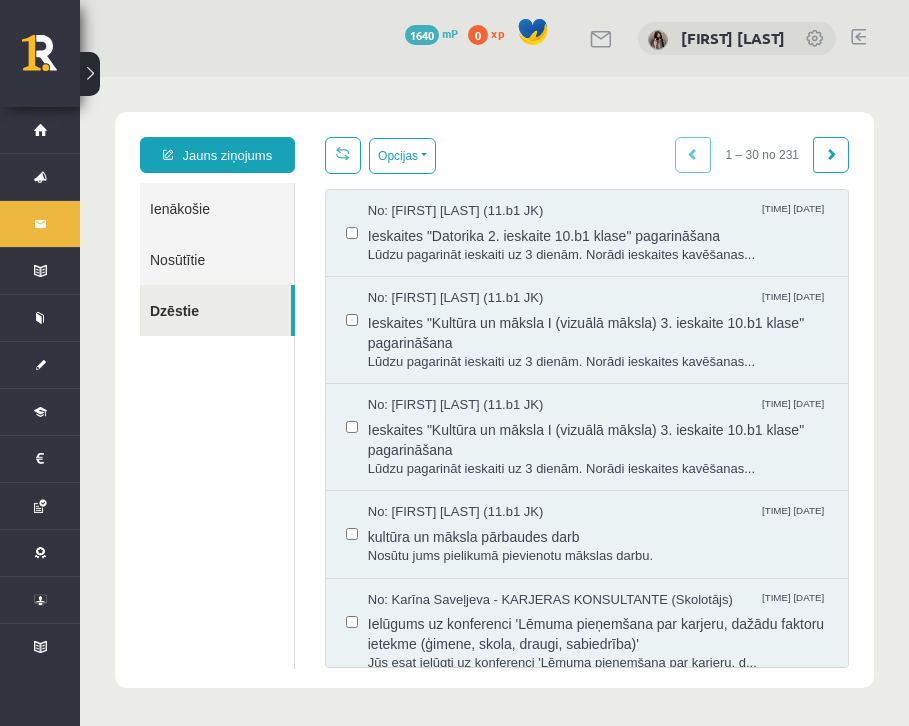 click on "Opcijas
Atzīmēt visus ziņojumus
Atcelt izvēlētos
Atzīmēt visus kā lasītus
Atzīmē ziņojumus, lai redzētu citas opcijas
Atzīmēt izvēlētos kā lasītus
Atzīmēt izvēlētos kā nelasītus
1 – 30 no 231" at bounding box center (587, 155) 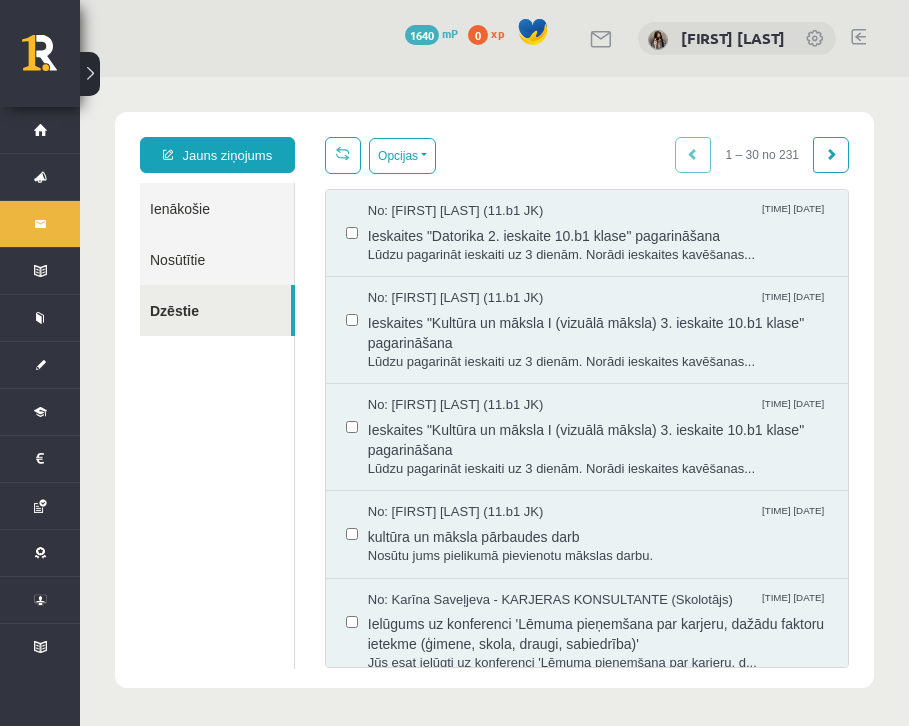 click on "Dzēstie" at bounding box center (215, 310) 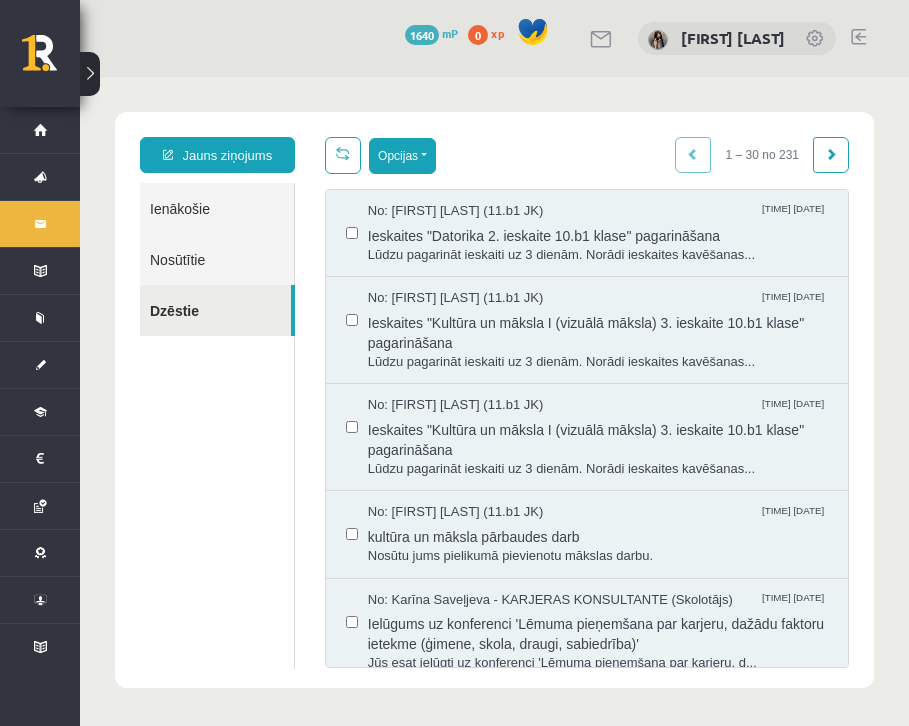click on "Opcijas" at bounding box center (402, 156) 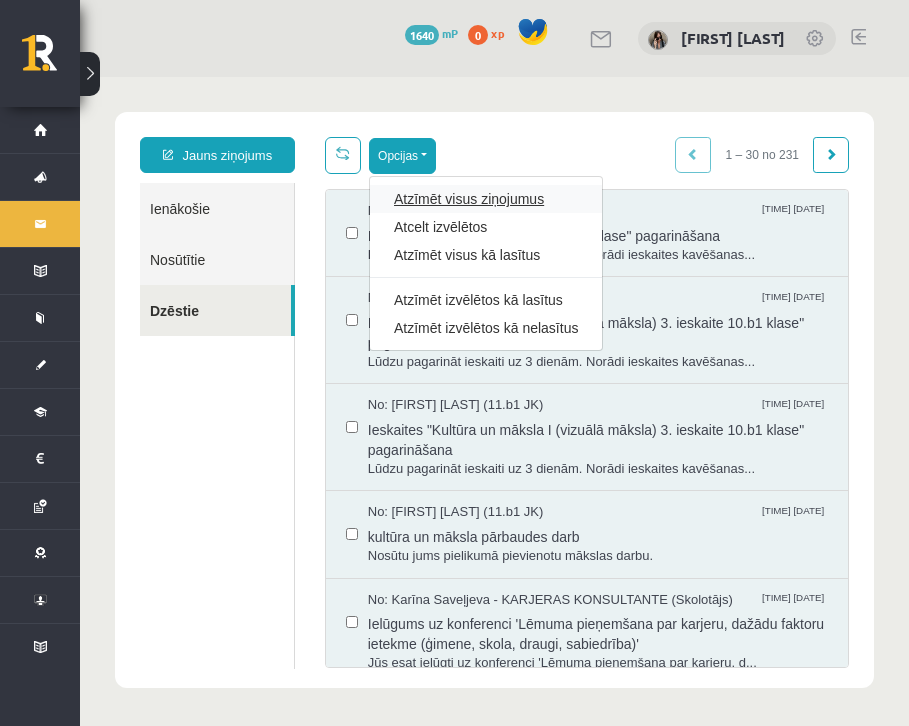 click on "Atzīmēt visus ziņojumus" at bounding box center (486, 199) 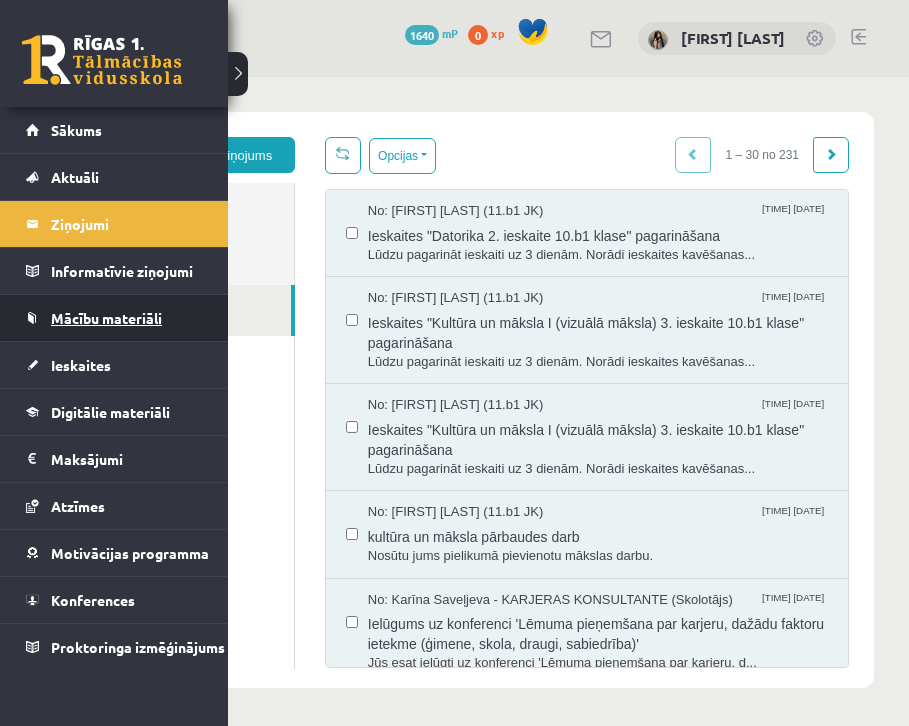 scroll, scrollTop: 0, scrollLeft: 0, axis: both 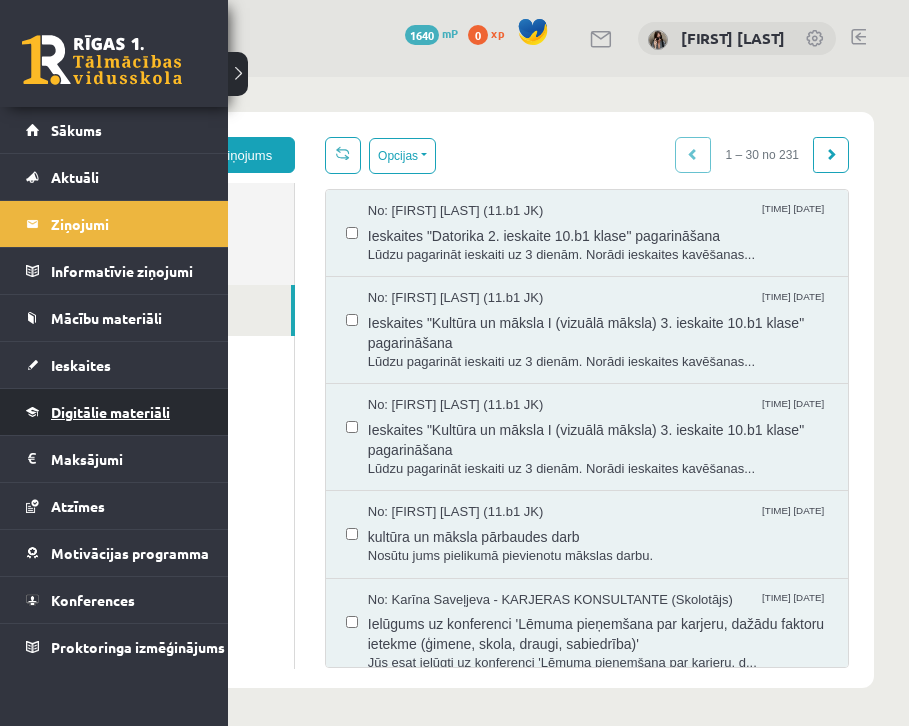 click on "Digitālie materiāli" at bounding box center (114, 412) 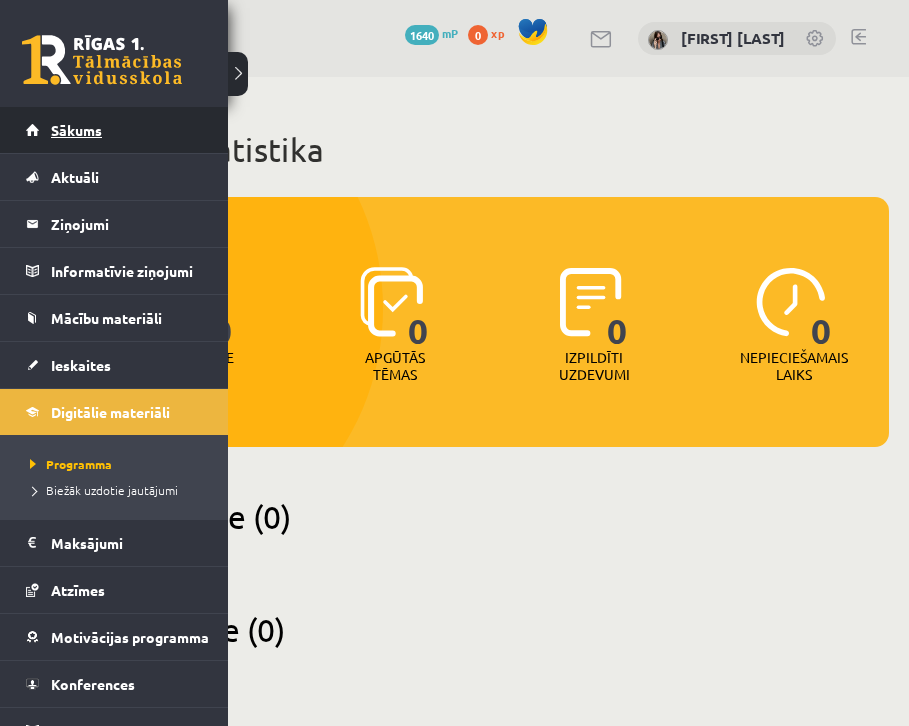 click on "Sākums" at bounding box center [76, 130] 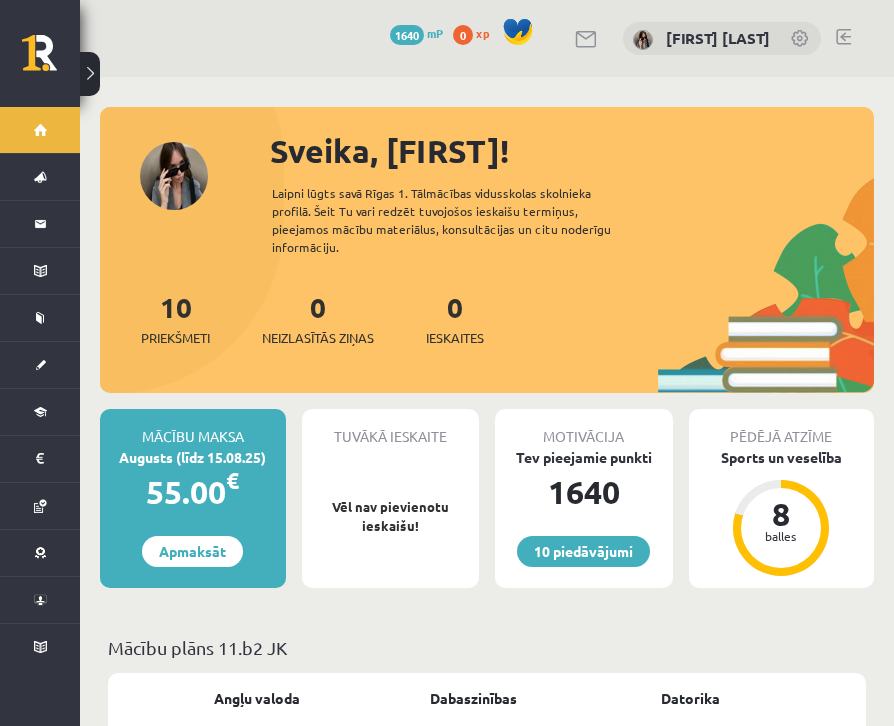 scroll, scrollTop: 0, scrollLeft: 0, axis: both 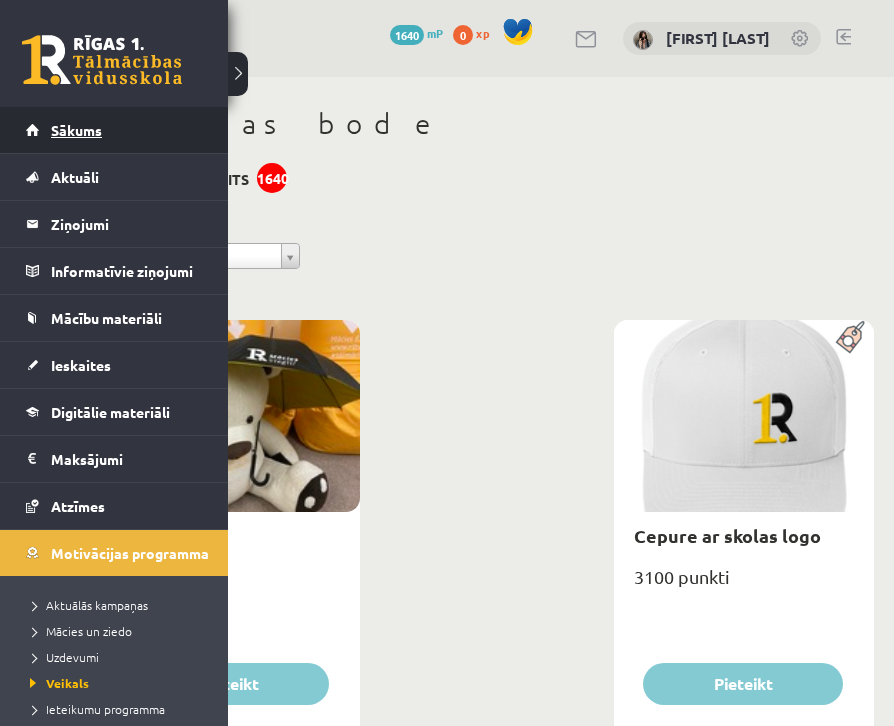 click on "Sākums" at bounding box center [76, 130] 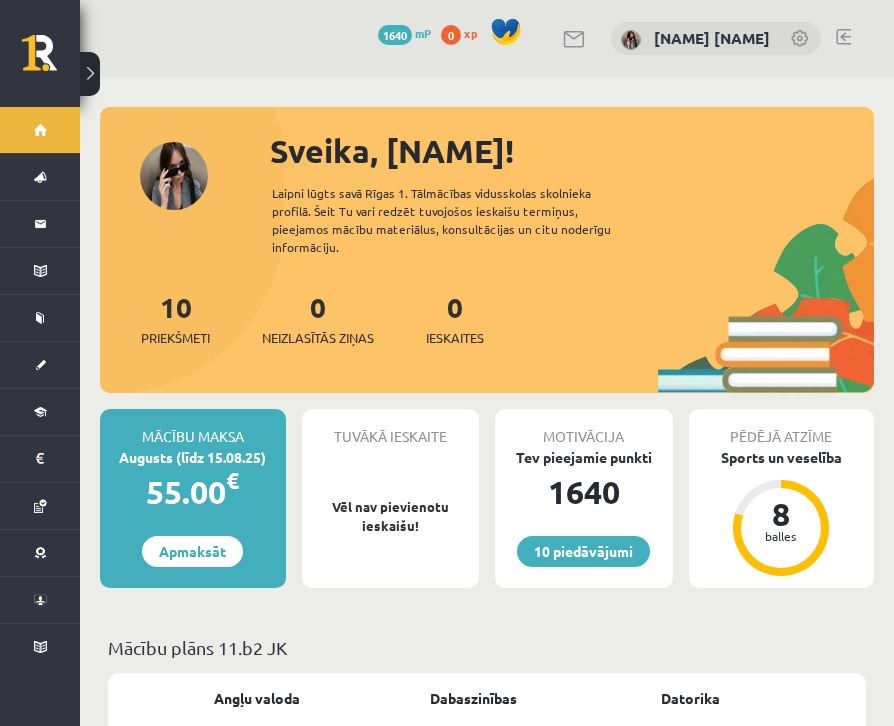 scroll, scrollTop: 0, scrollLeft: 0, axis: both 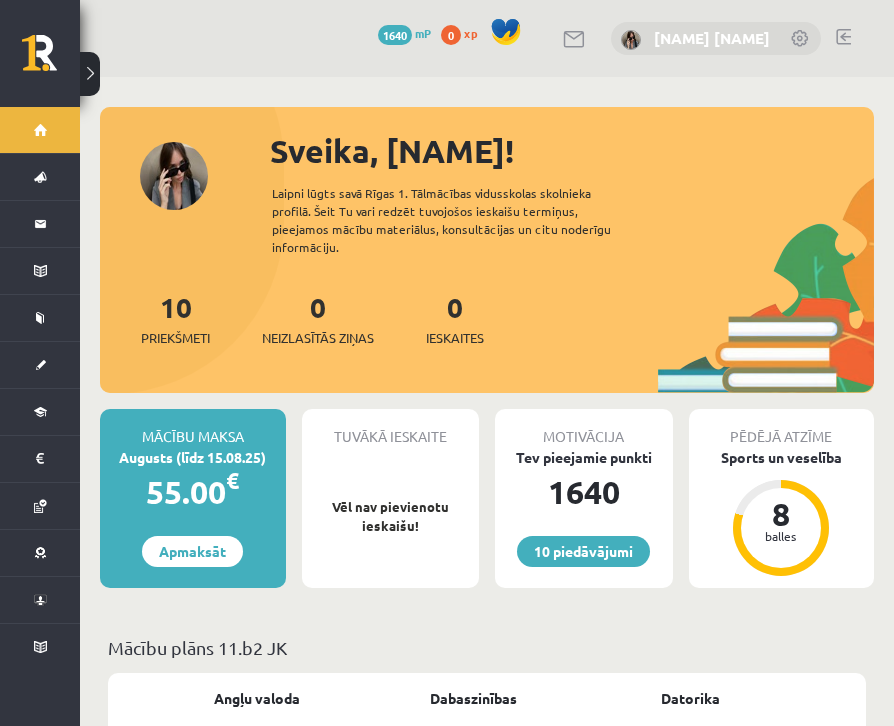 click on "[FIRST] [LAST]" at bounding box center [712, 38] 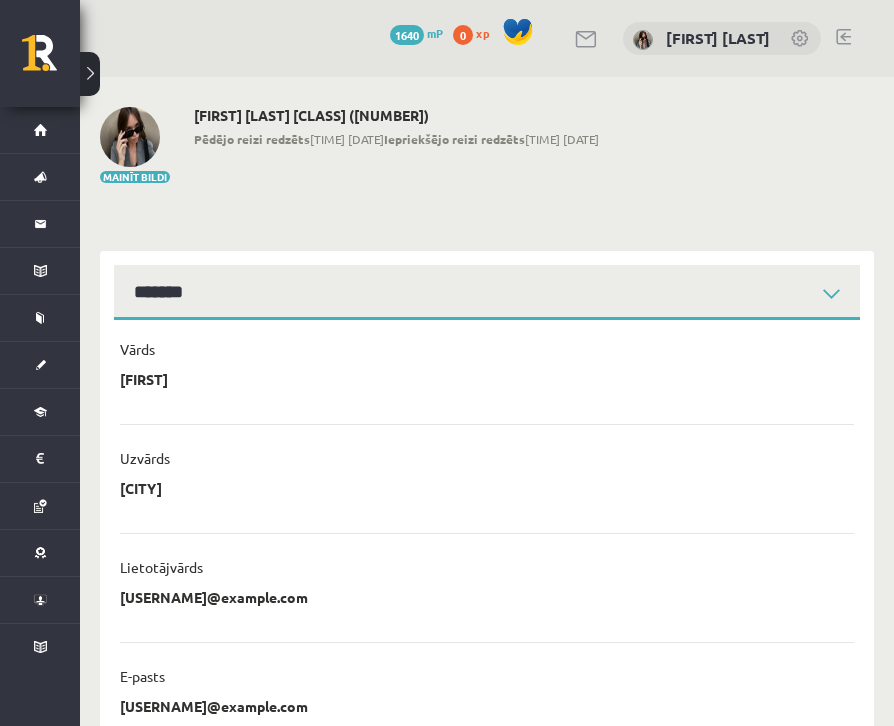 scroll, scrollTop: 0, scrollLeft: 0, axis: both 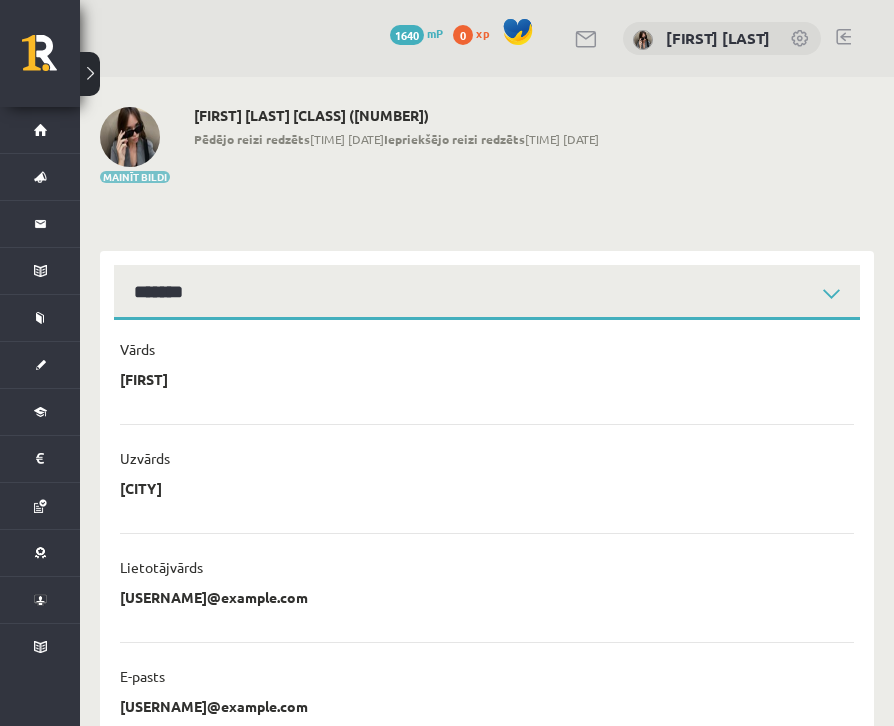 click on "Mainīt bildi" at bounding box center (135, 177) 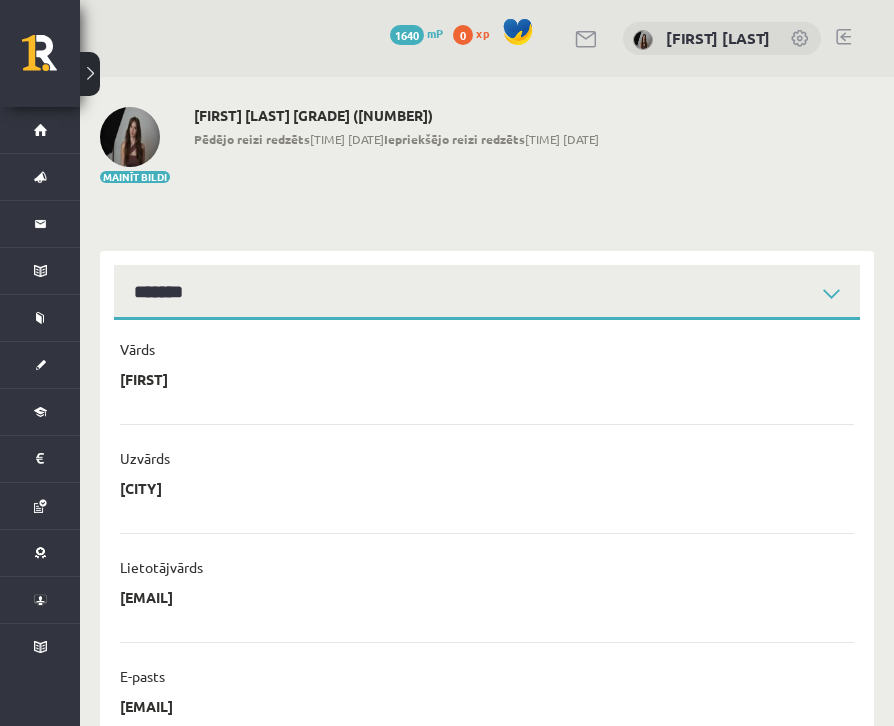 scroll, scrollTop: 0, scrollLeft: 0, axis: both 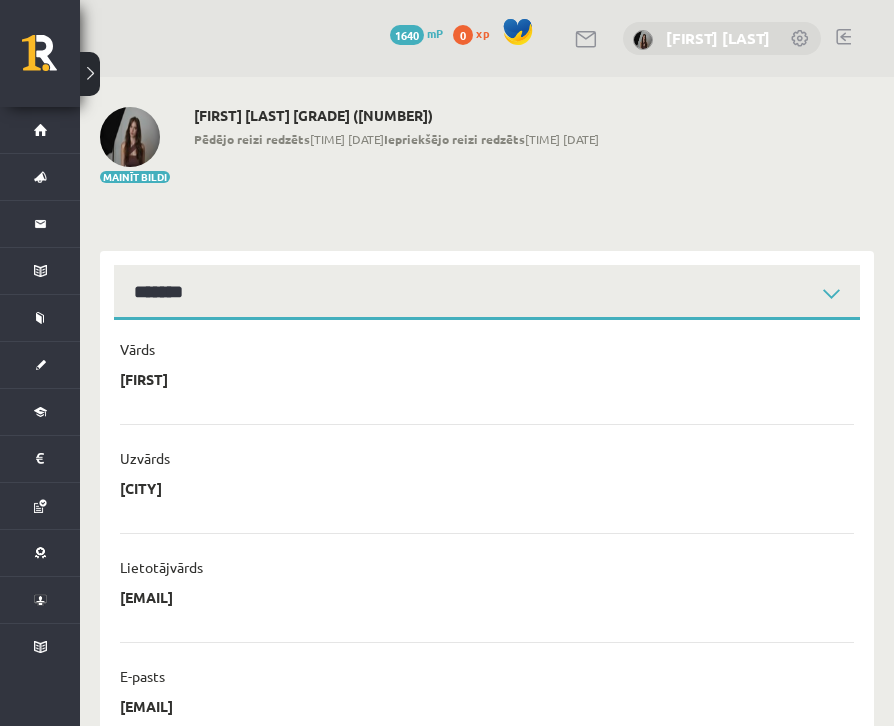 click on "[FIRST] [LAST]" at bounding box center (718, 38) 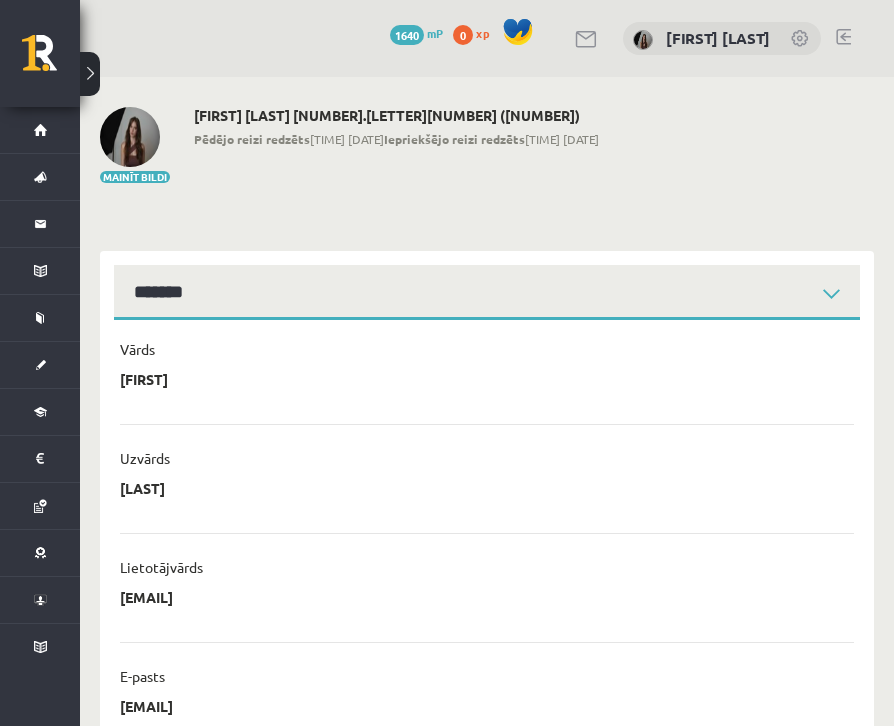 scroll, scrollTop: 0, scrollLeft: 0, axis: both 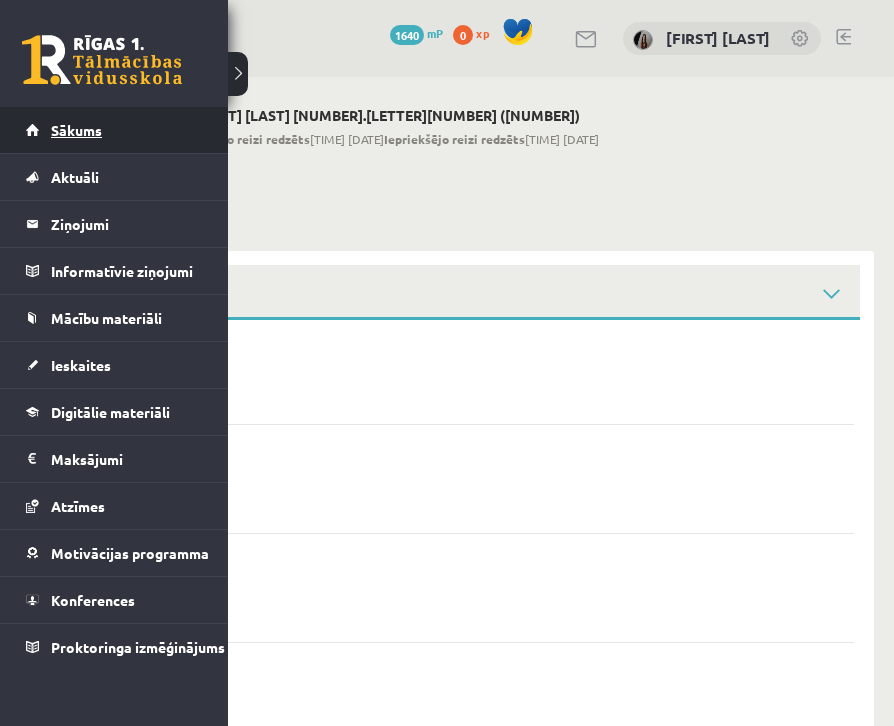 click on "Sākums" at bounding box center (76, 130) 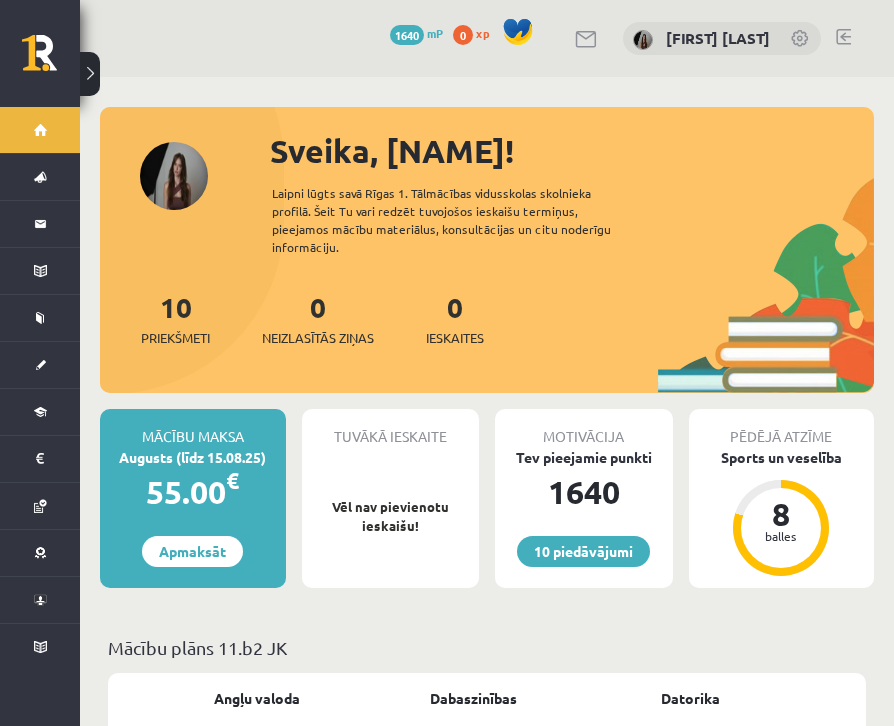 scroll, scrollTop: 0, scrollLeft: 0, axis: both 